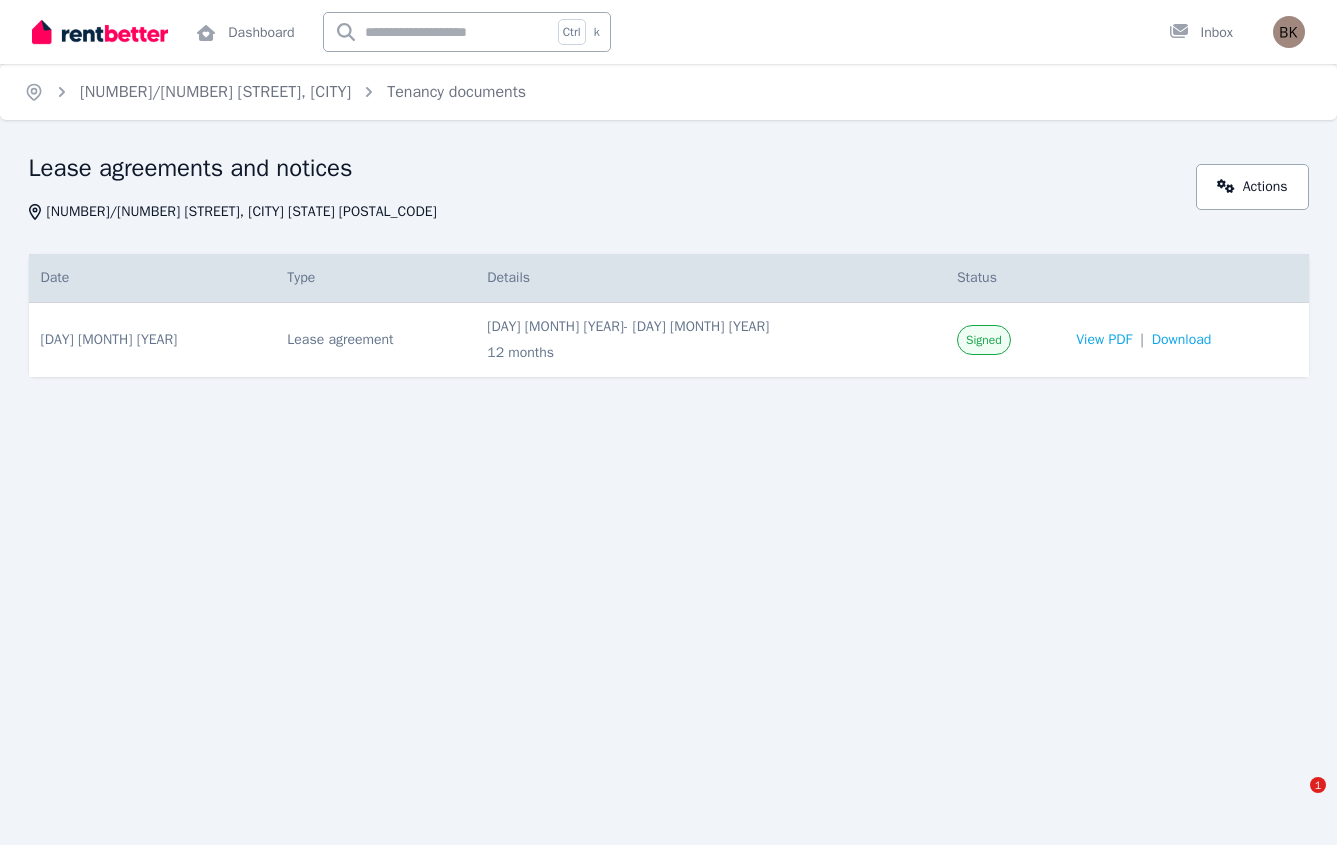 scroll, scrollTop: 0, scrollLeft: 0, axis: both 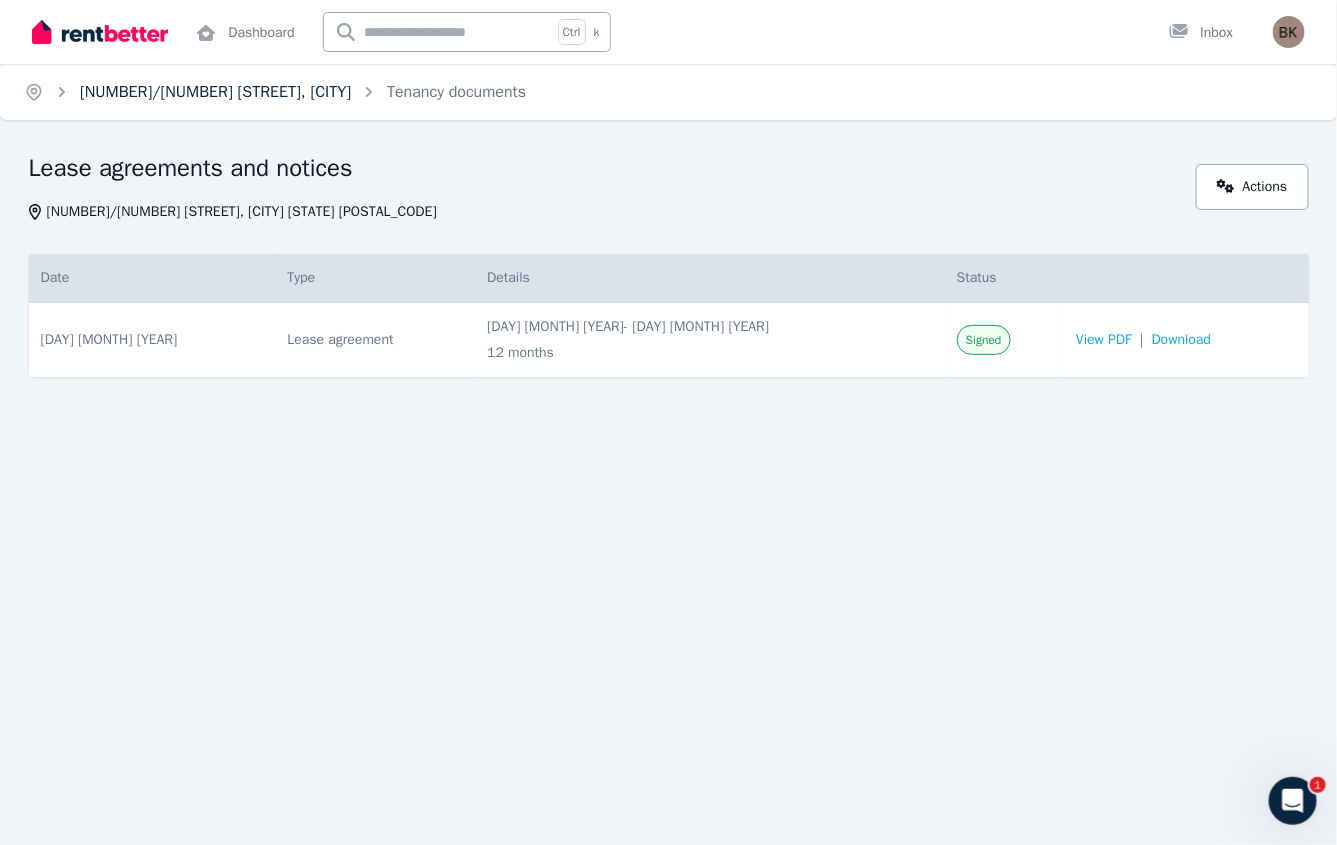 click on "[NUMBER]/[NUMBER] [STREET], [CITY]" at bounding box center [215, 92] 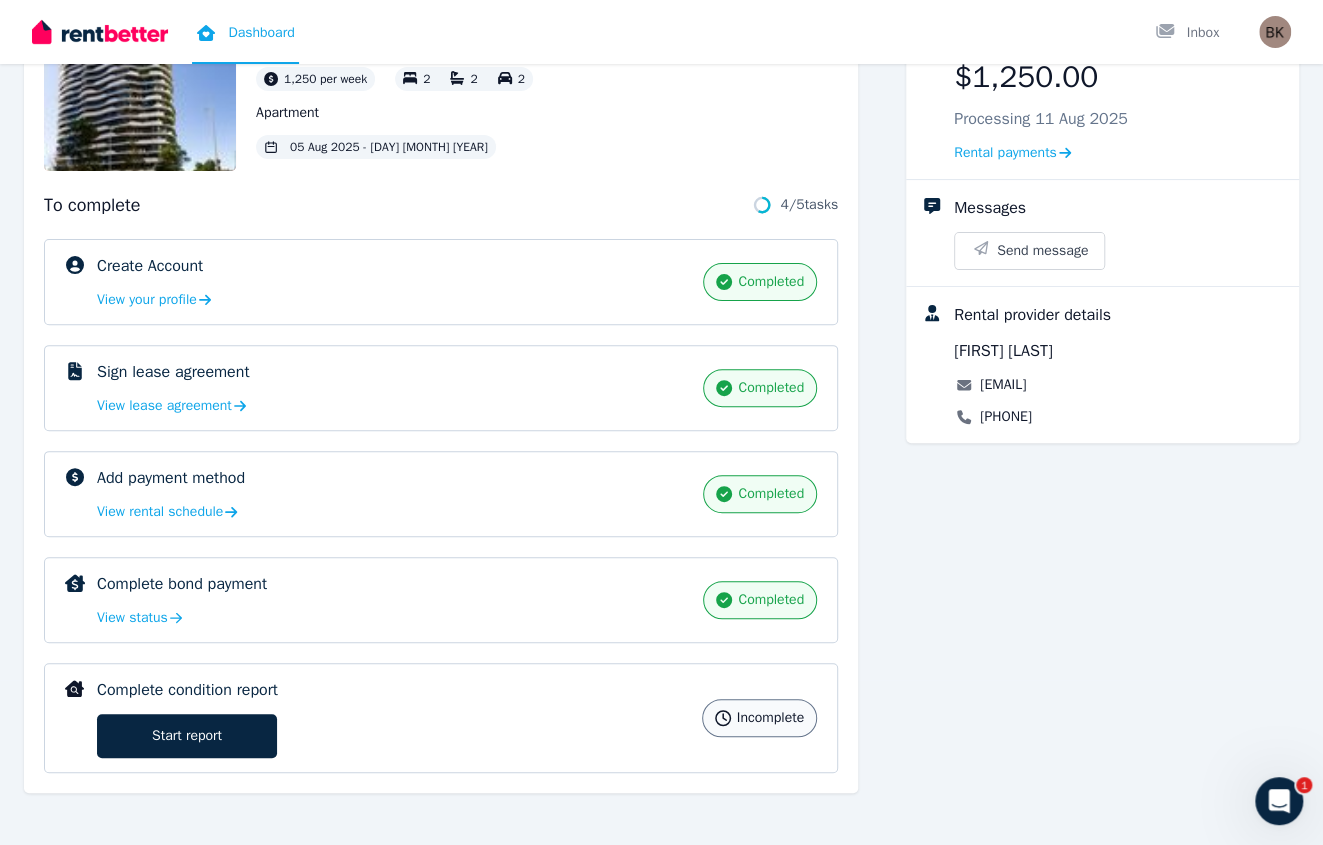 scroll, scrollTop: 166, scrollLeft: 0, axis: vertical 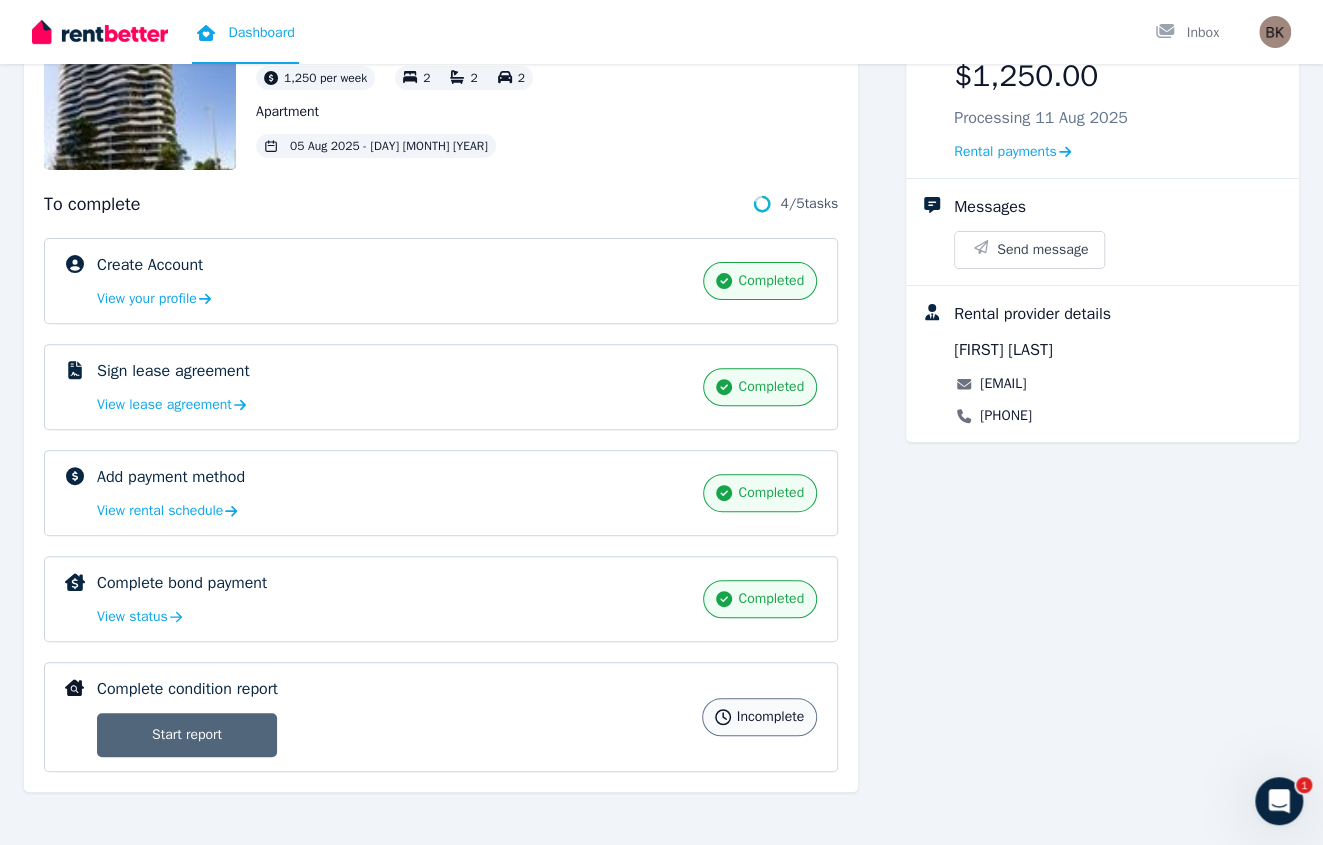 click on "Start report" at bounding box center (187, 735) 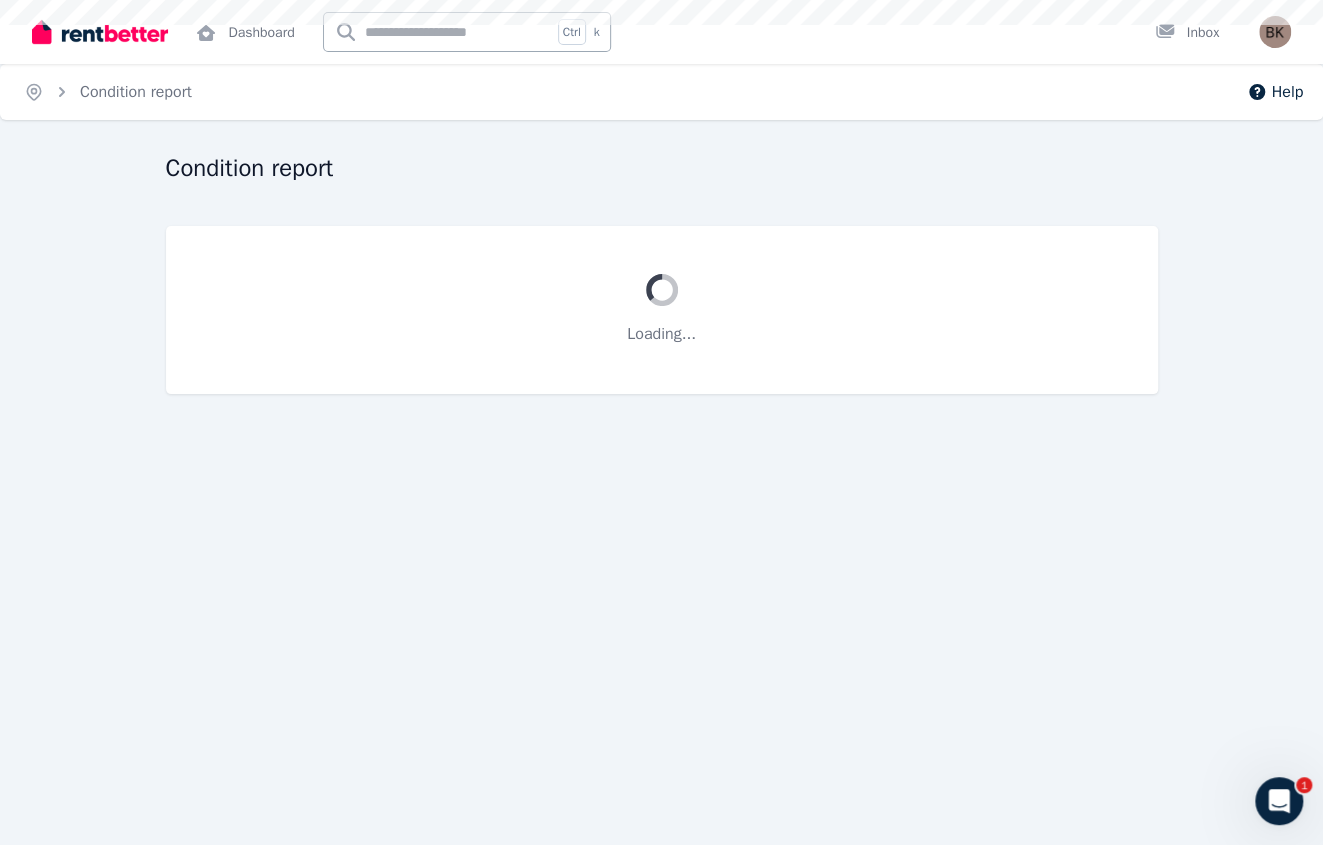 scroll, scrollTop: 0, scrollLeft: 0, axis: both 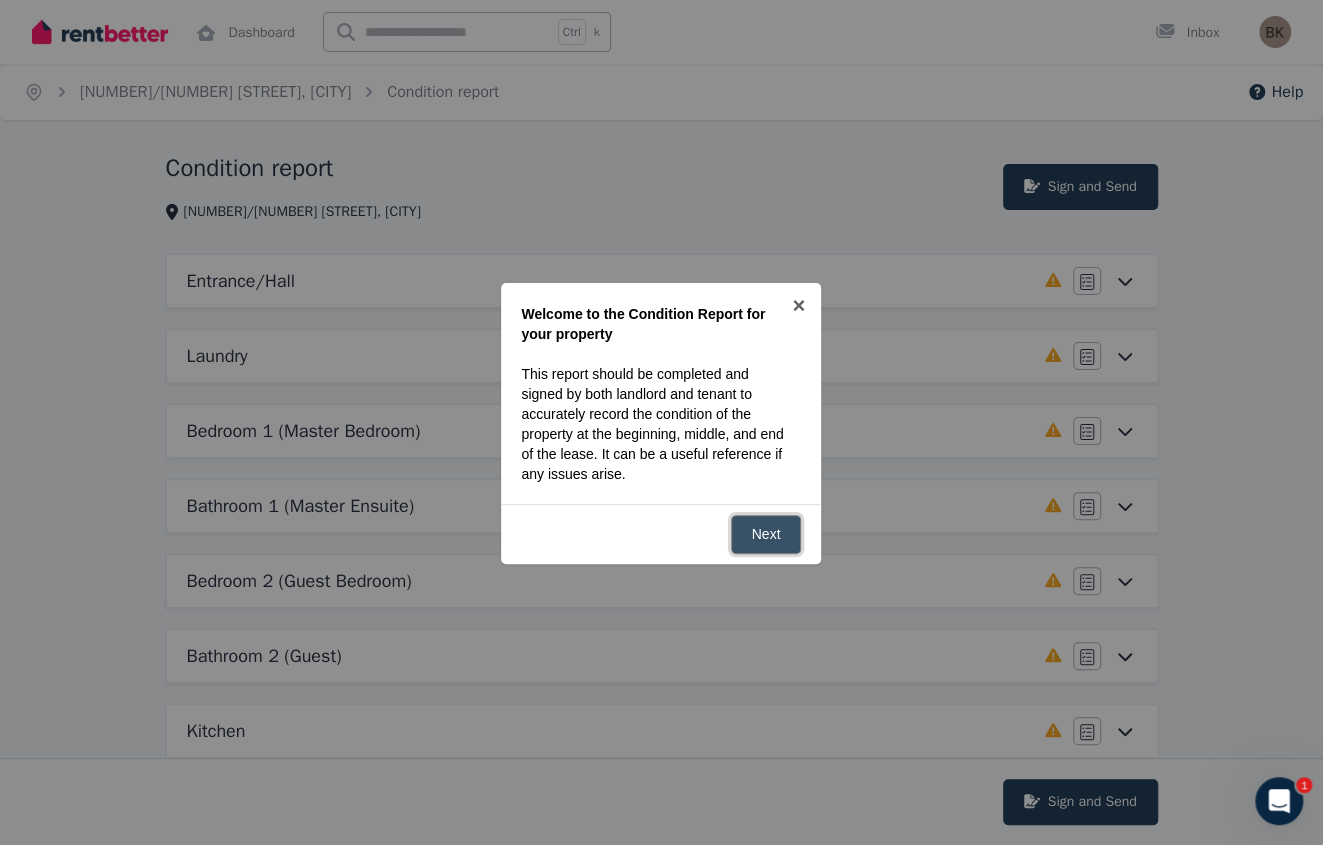 click on "Next" at bounding box center (766, 534) 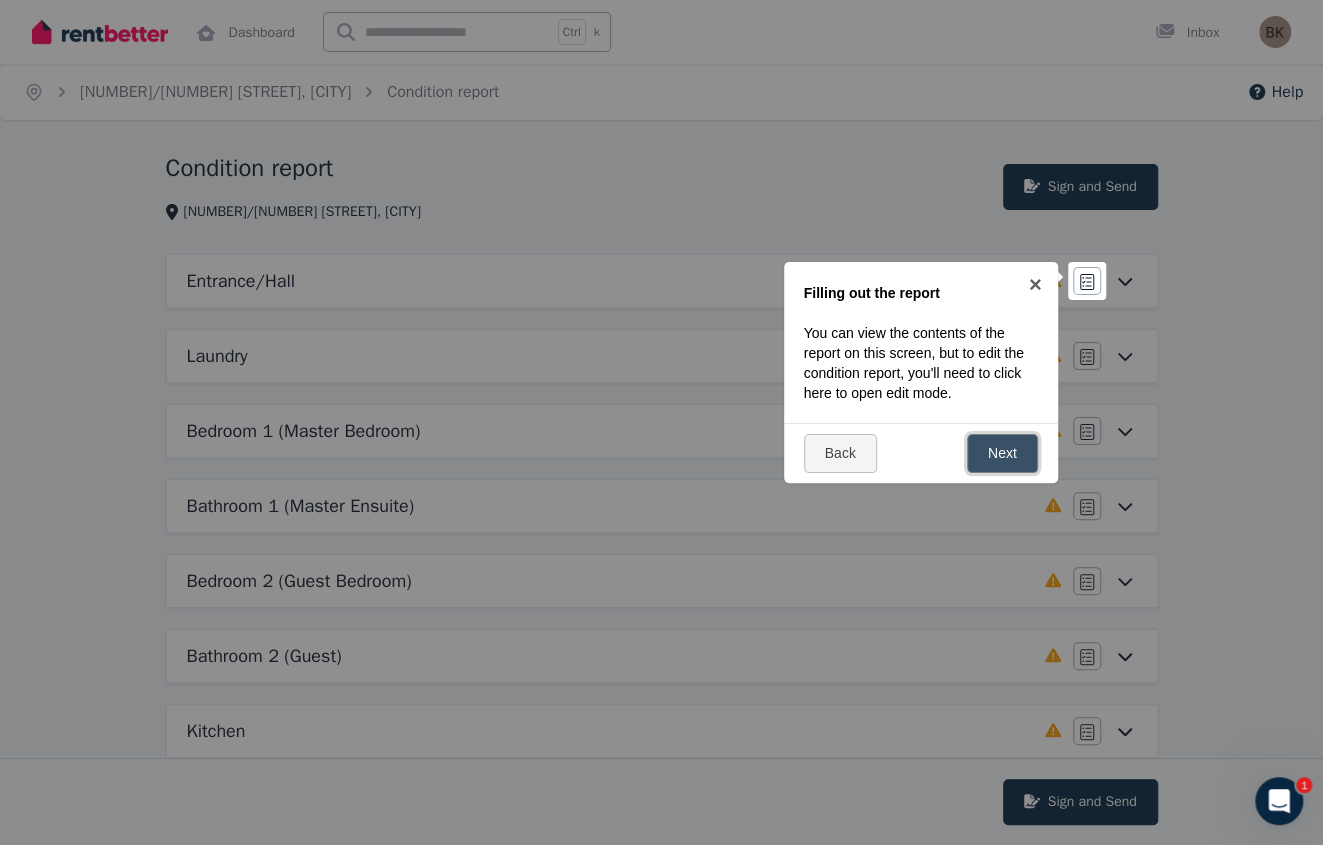 click on "Next" at bounding box center [1002, 453] 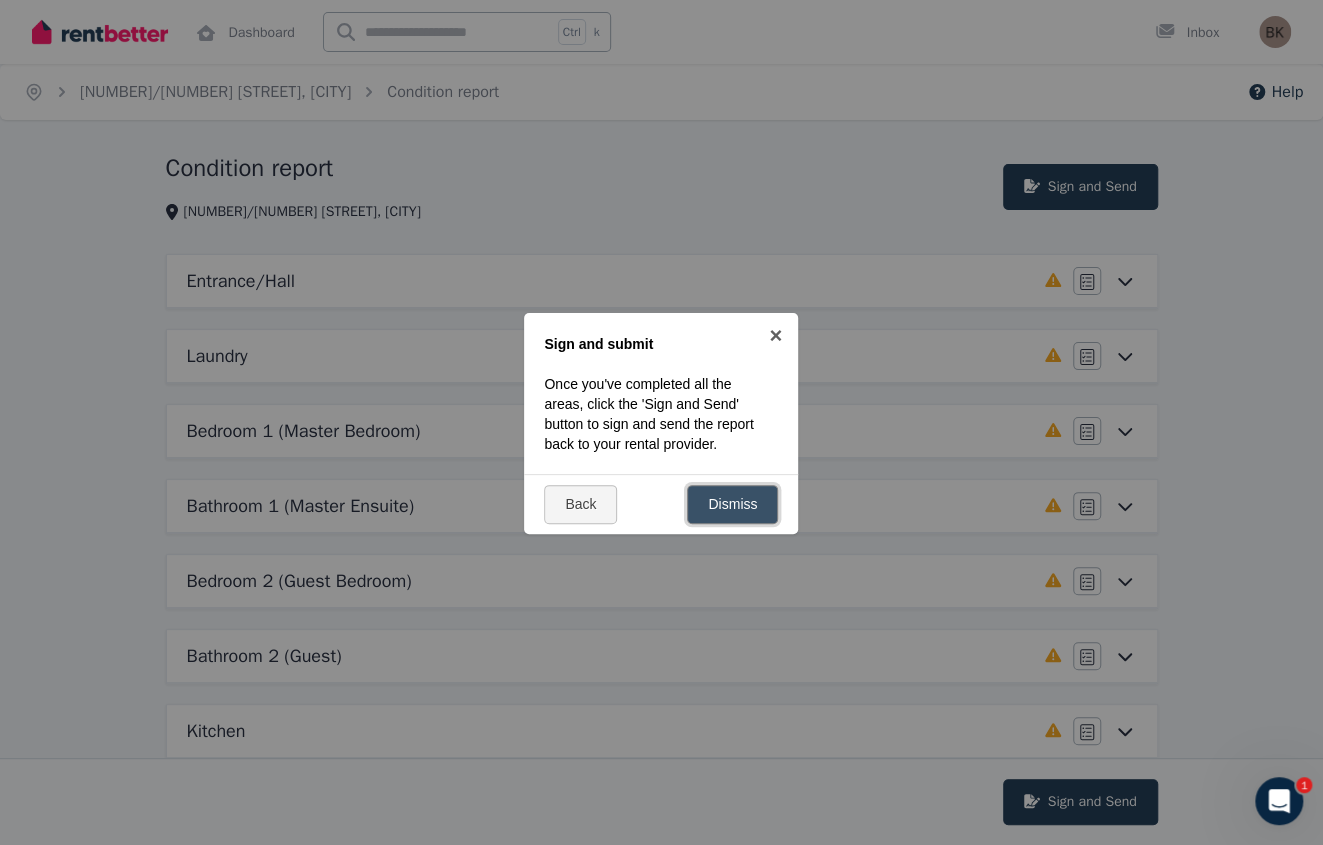 click on "Dismiss" at bounding box center [732, 504] 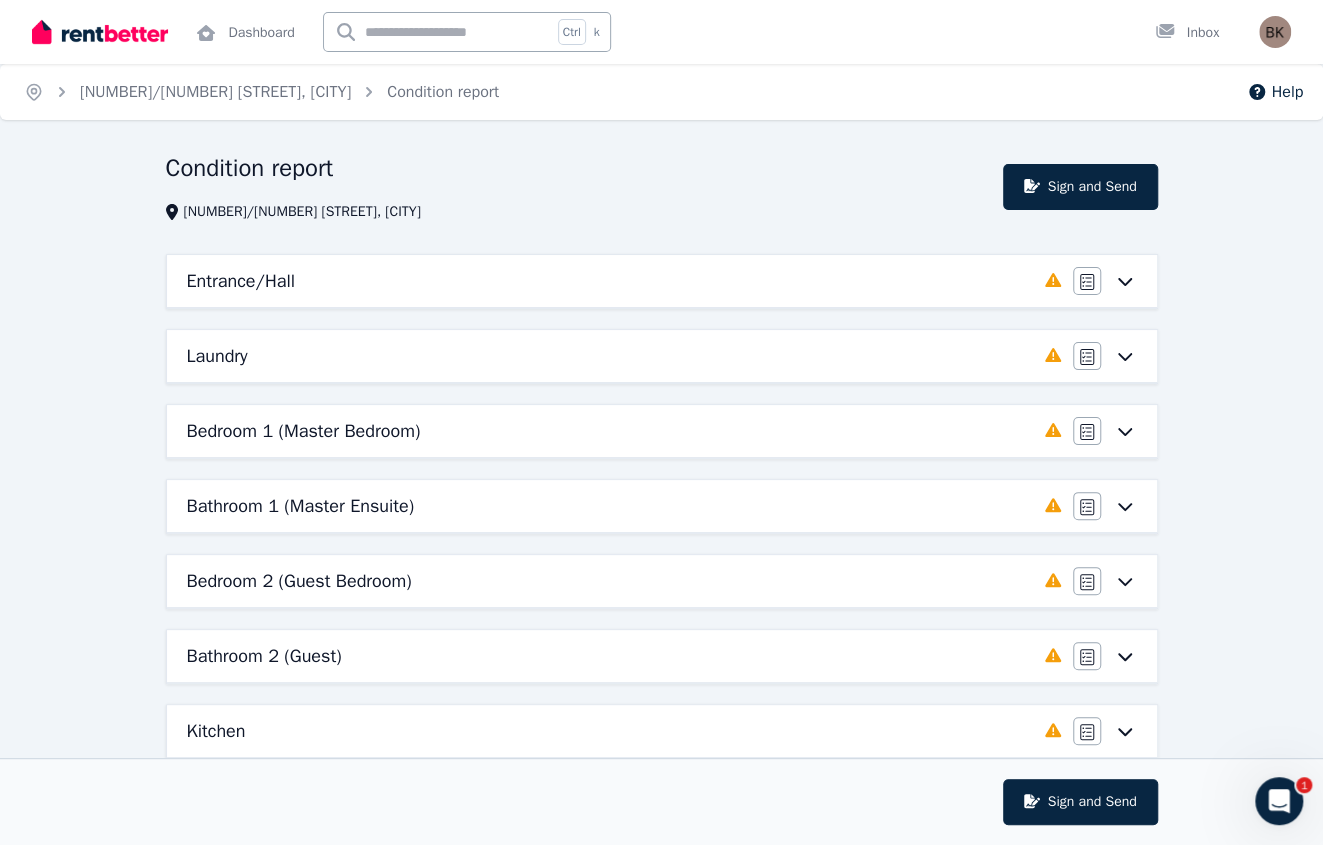 click 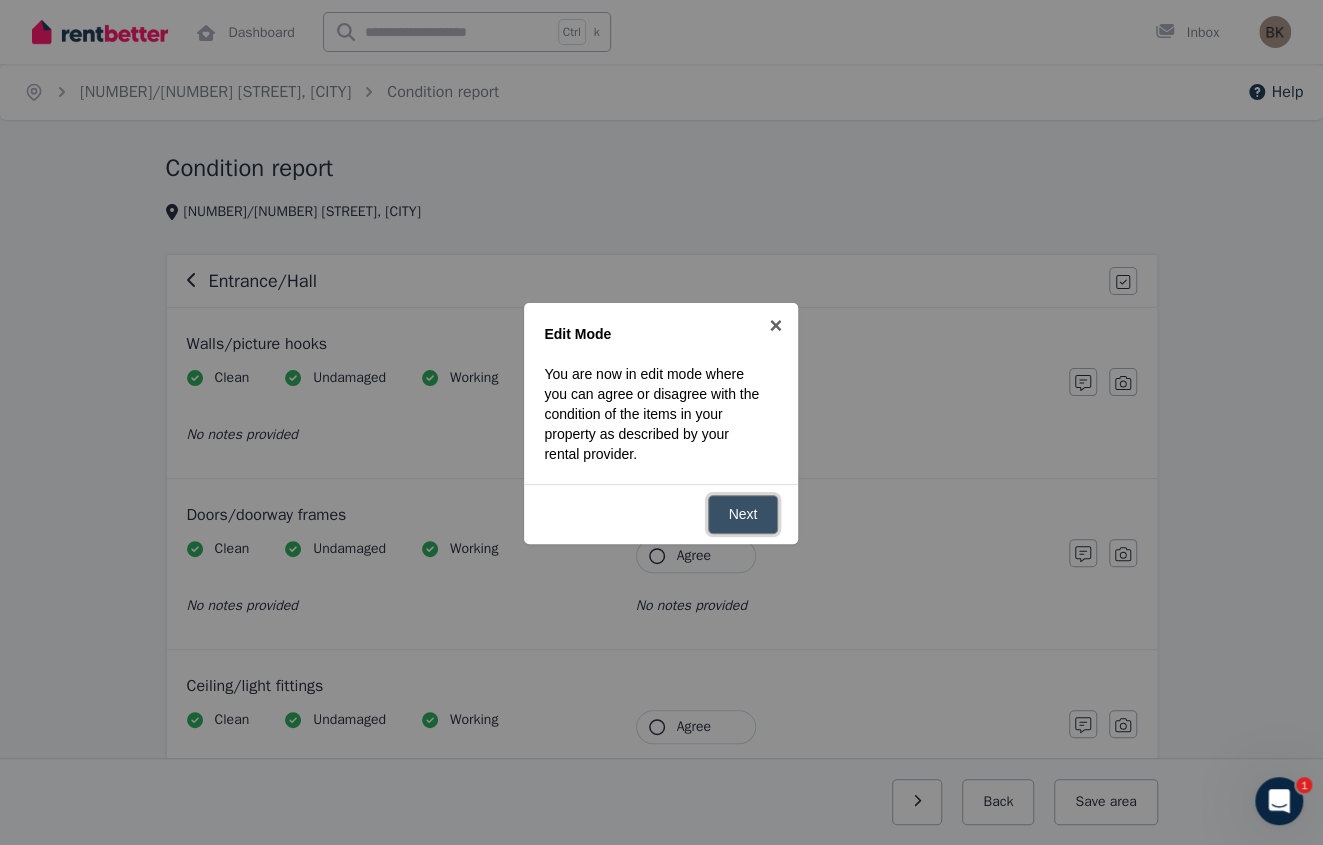 click on "Next" at bounding box center (743, 514) 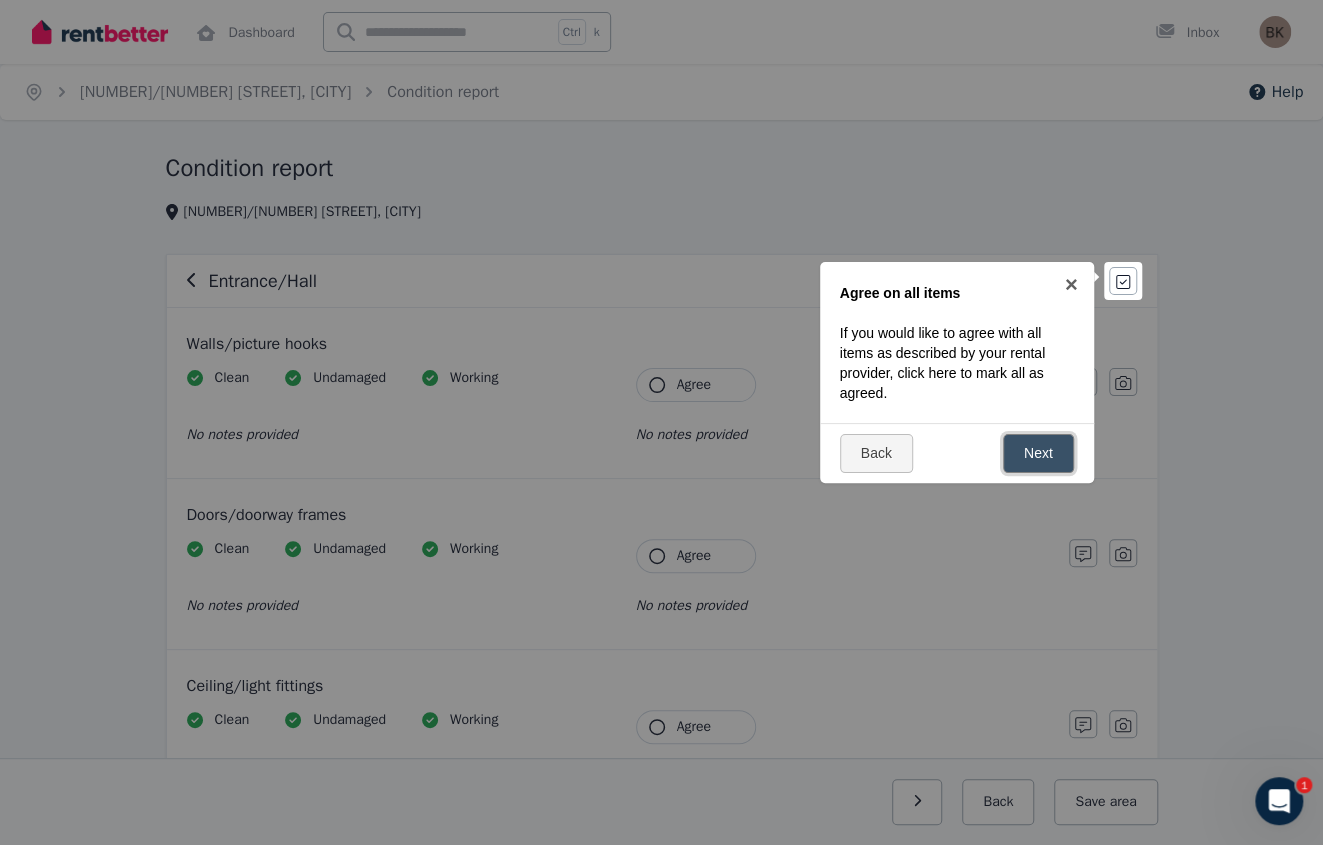 click on "Next" at bounding box center (1038, 453) 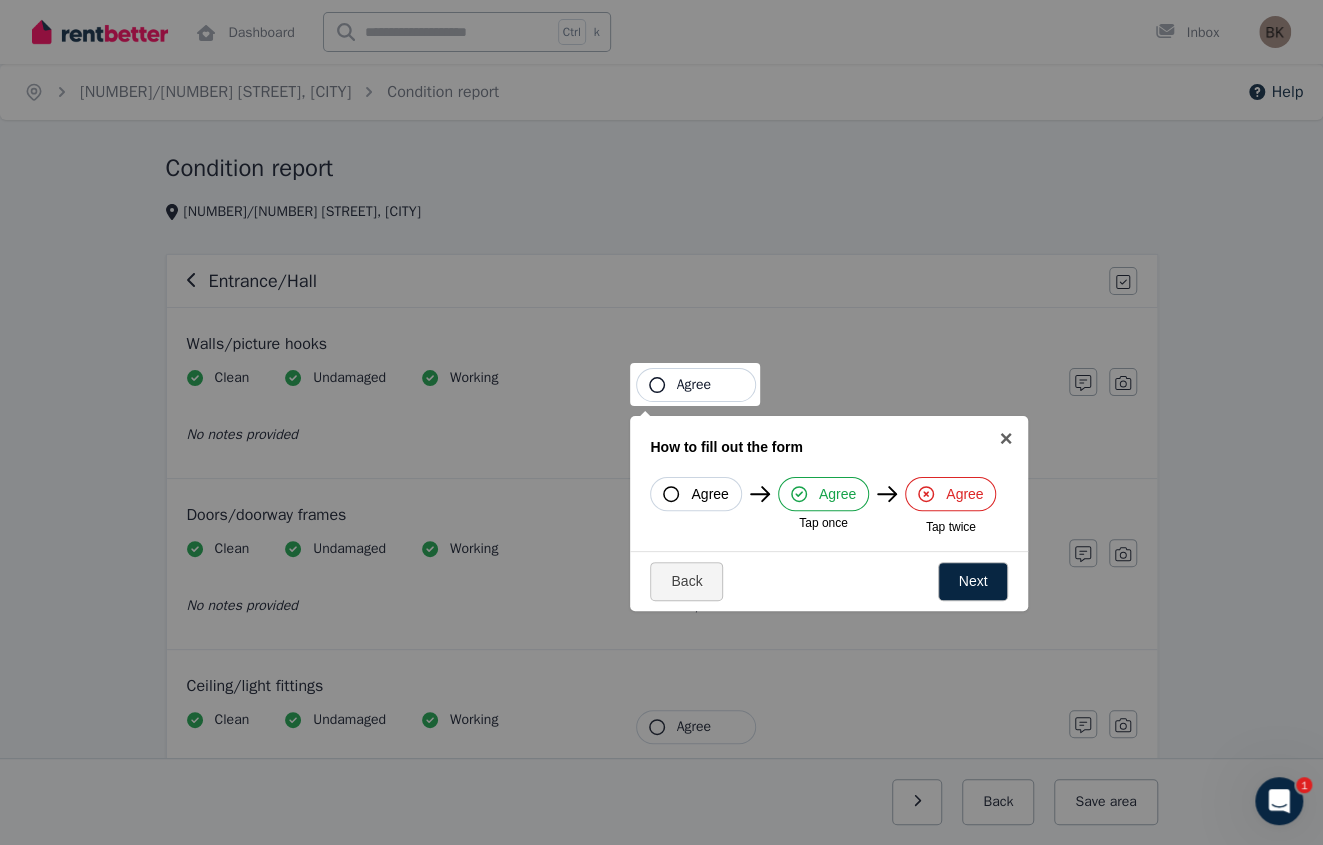 click 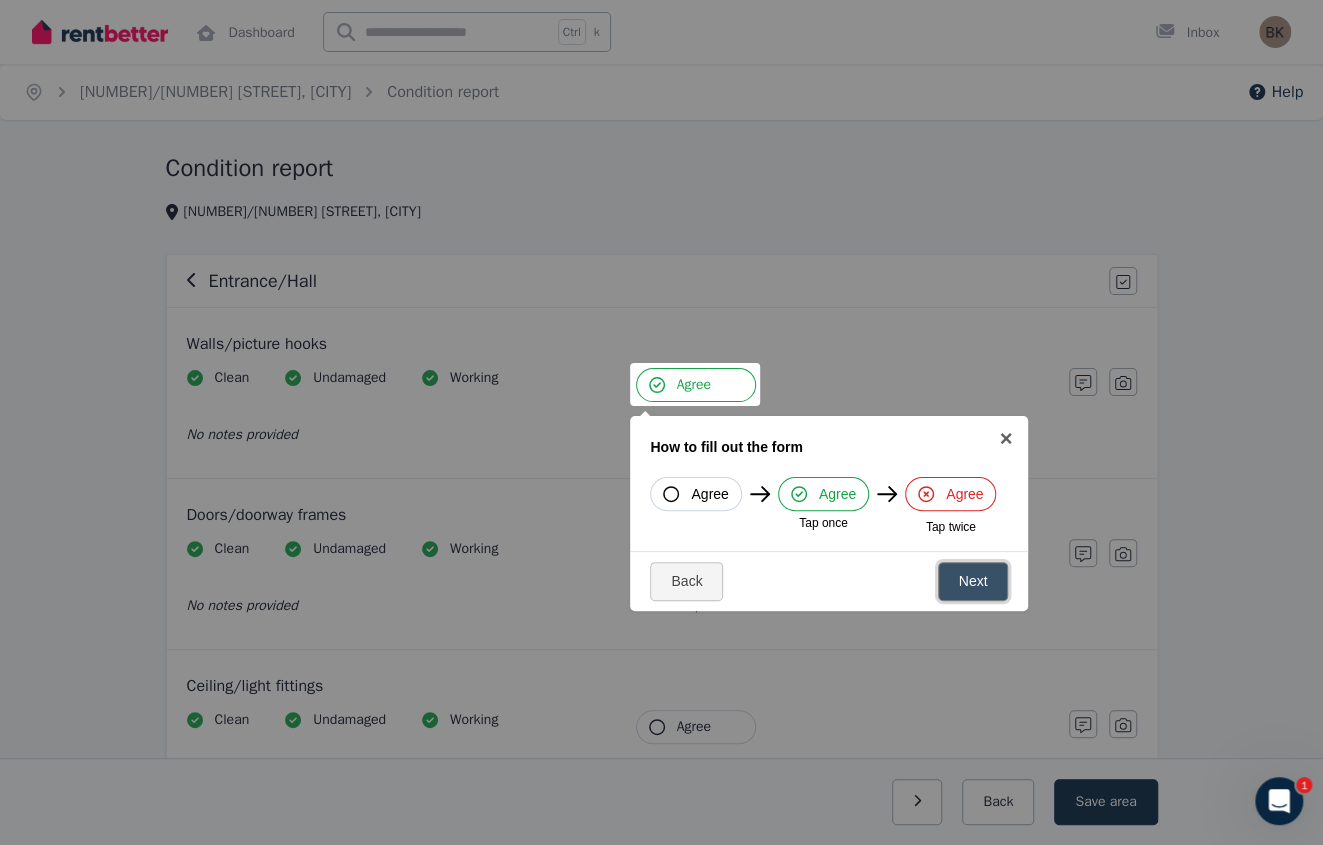 click on "Next" at bounding box center (973, 581) 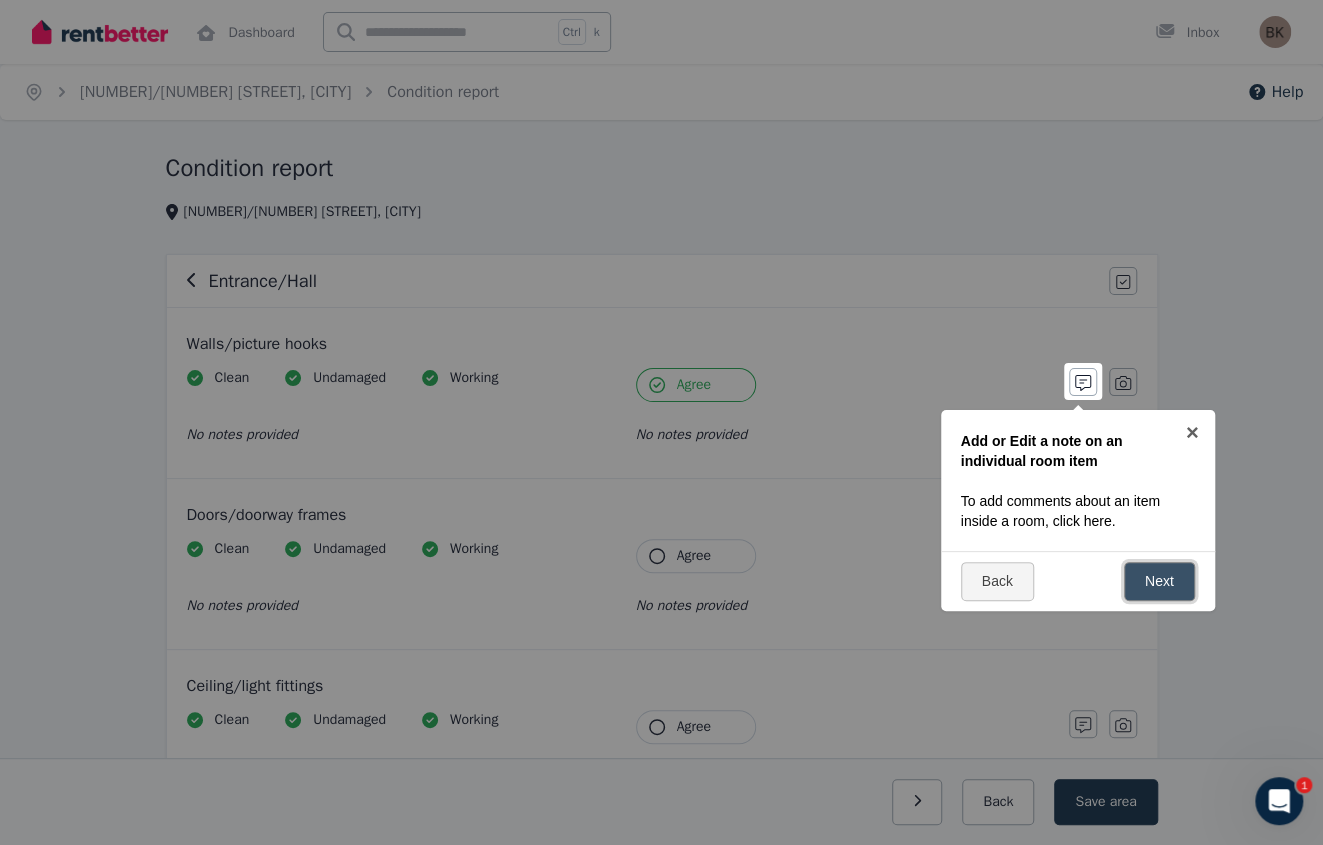 click on "Next" at bounding box center [1159, 581] 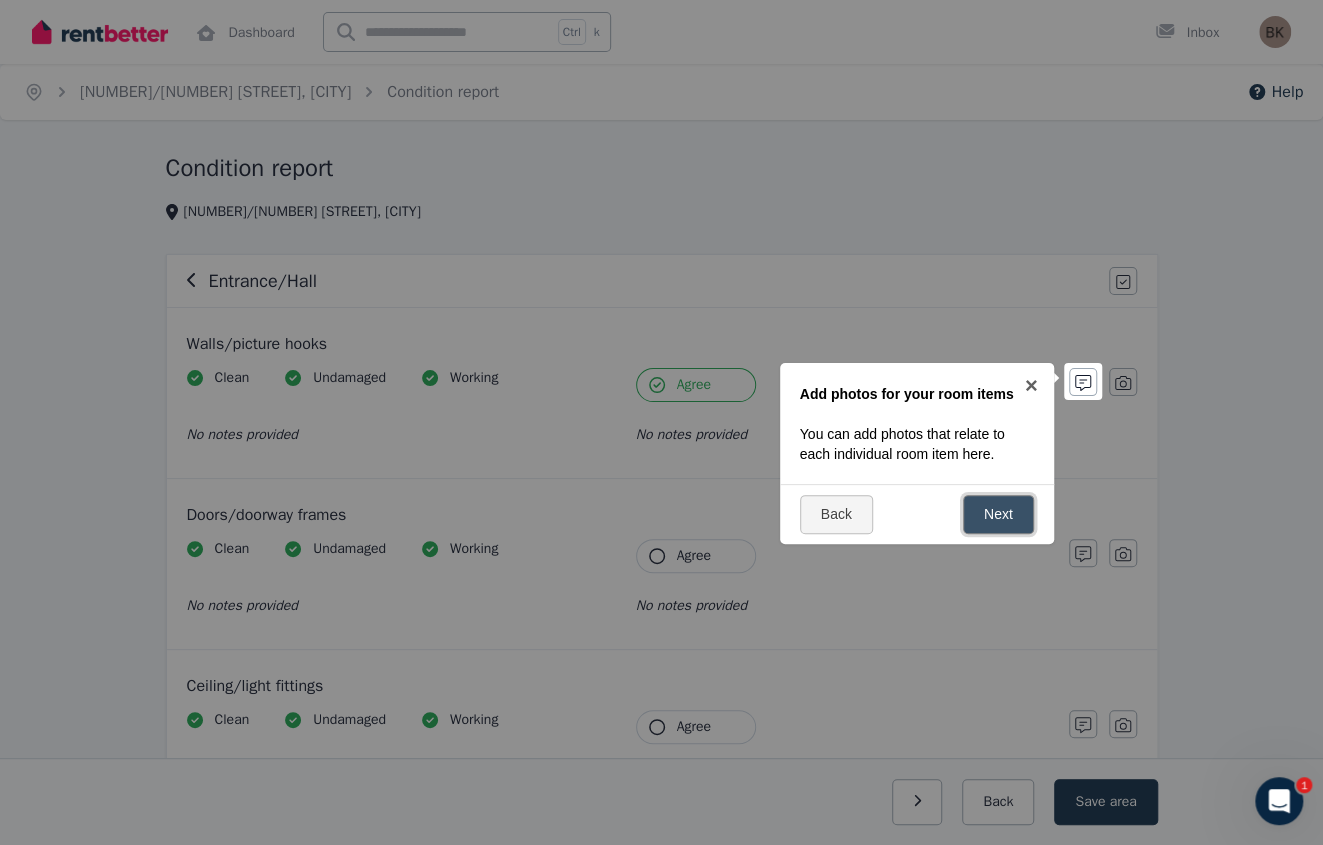 click on "Next" at bounding box center (998, 514) 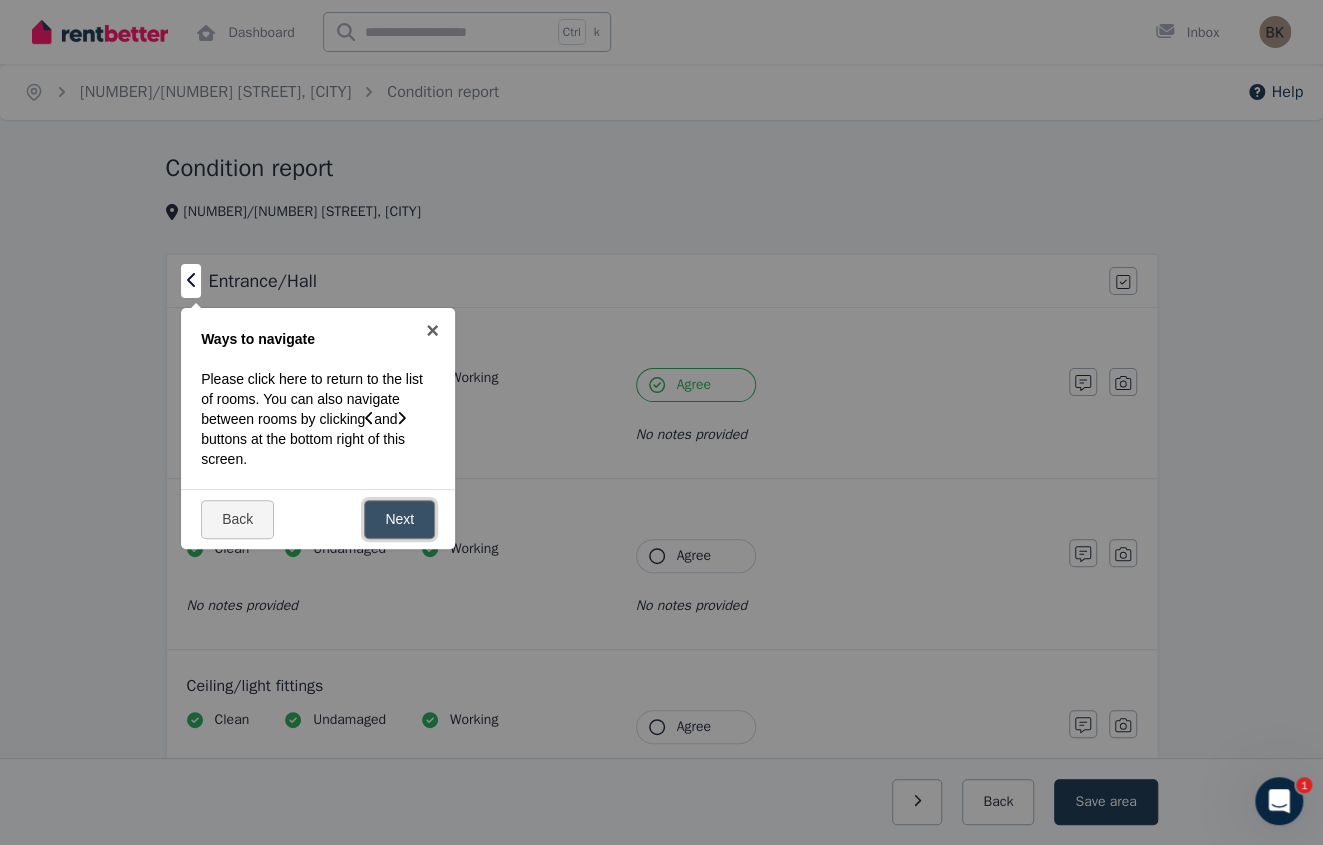 click on "Next" at bounding box center (399, 519) 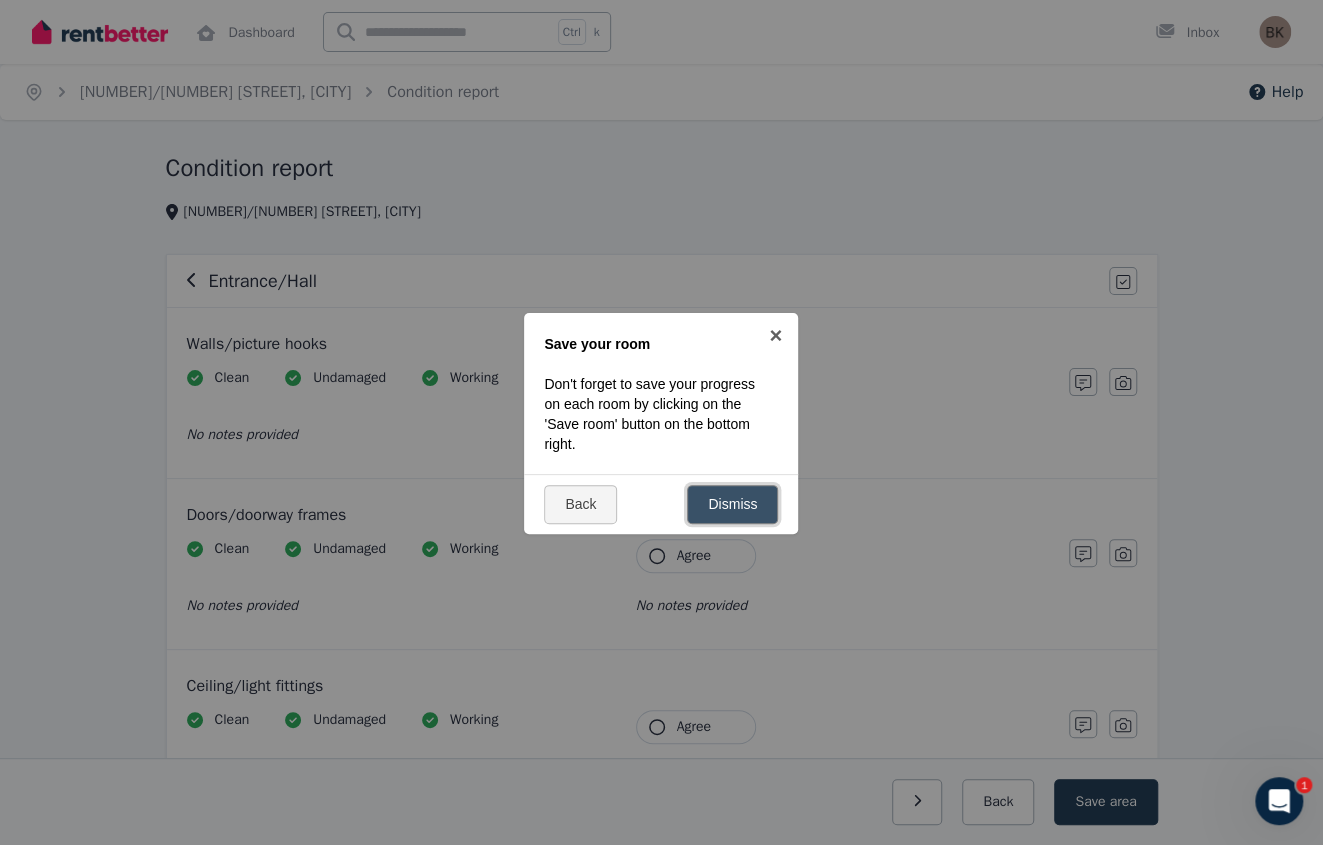 click on "Dismiss" at bounding box center [732, 504] 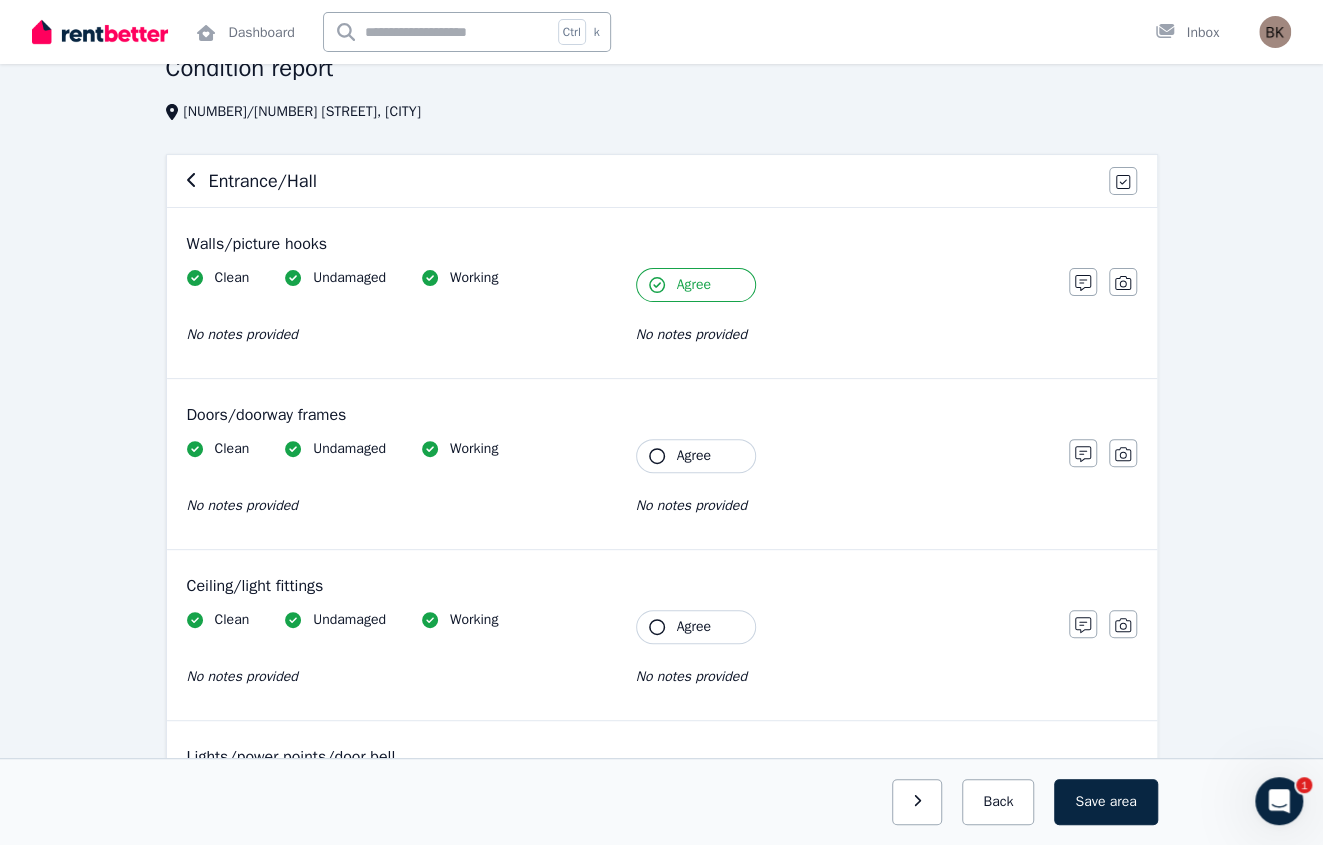 scroll, scrollTop: 200, scrollLeft: 0, axis: vertical 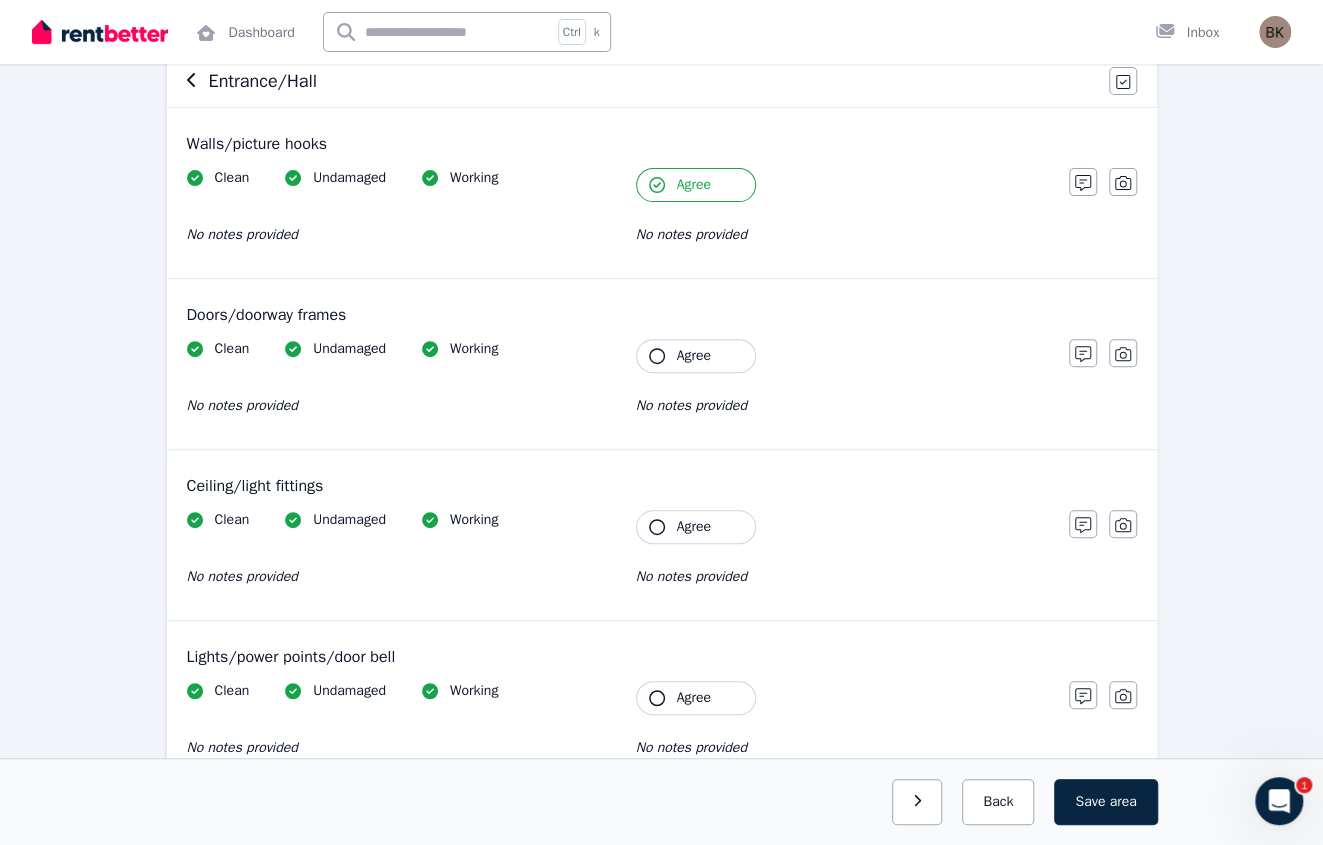 click on "Agree" at bounding box center (694, 356) 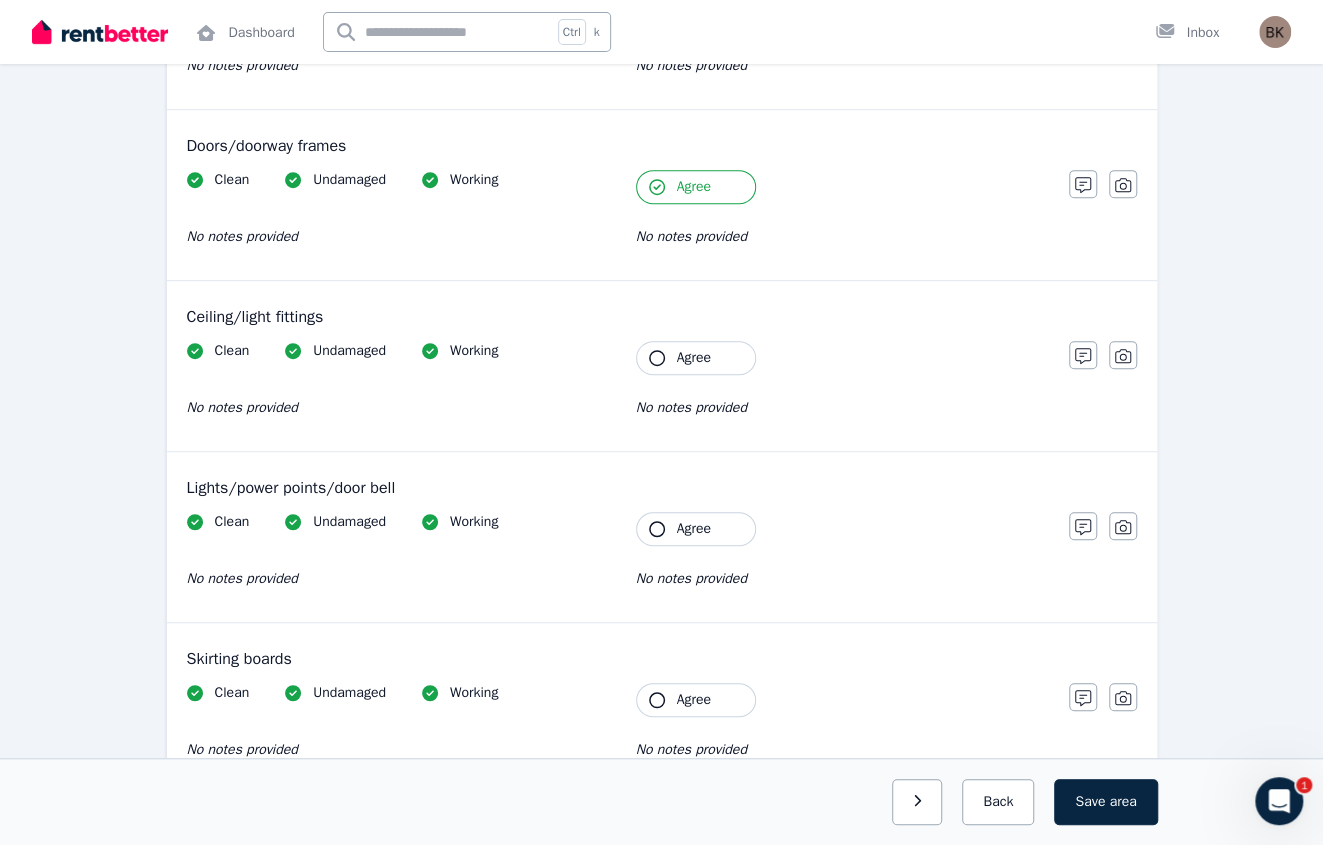 scroll, scrollTop: 400, scrollLeft: 0, axis: vertical 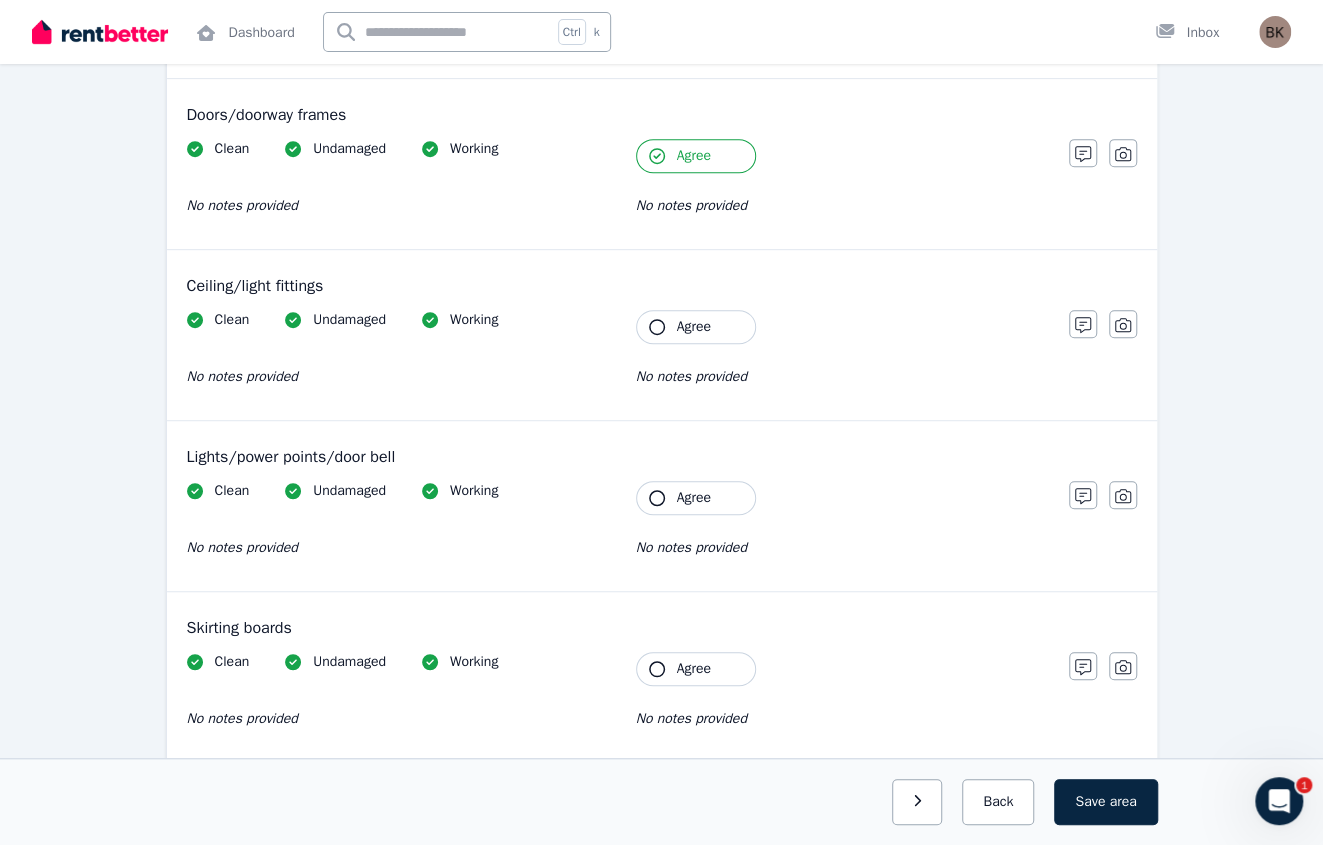 click on "Agree" at bounding box center (694, 327) 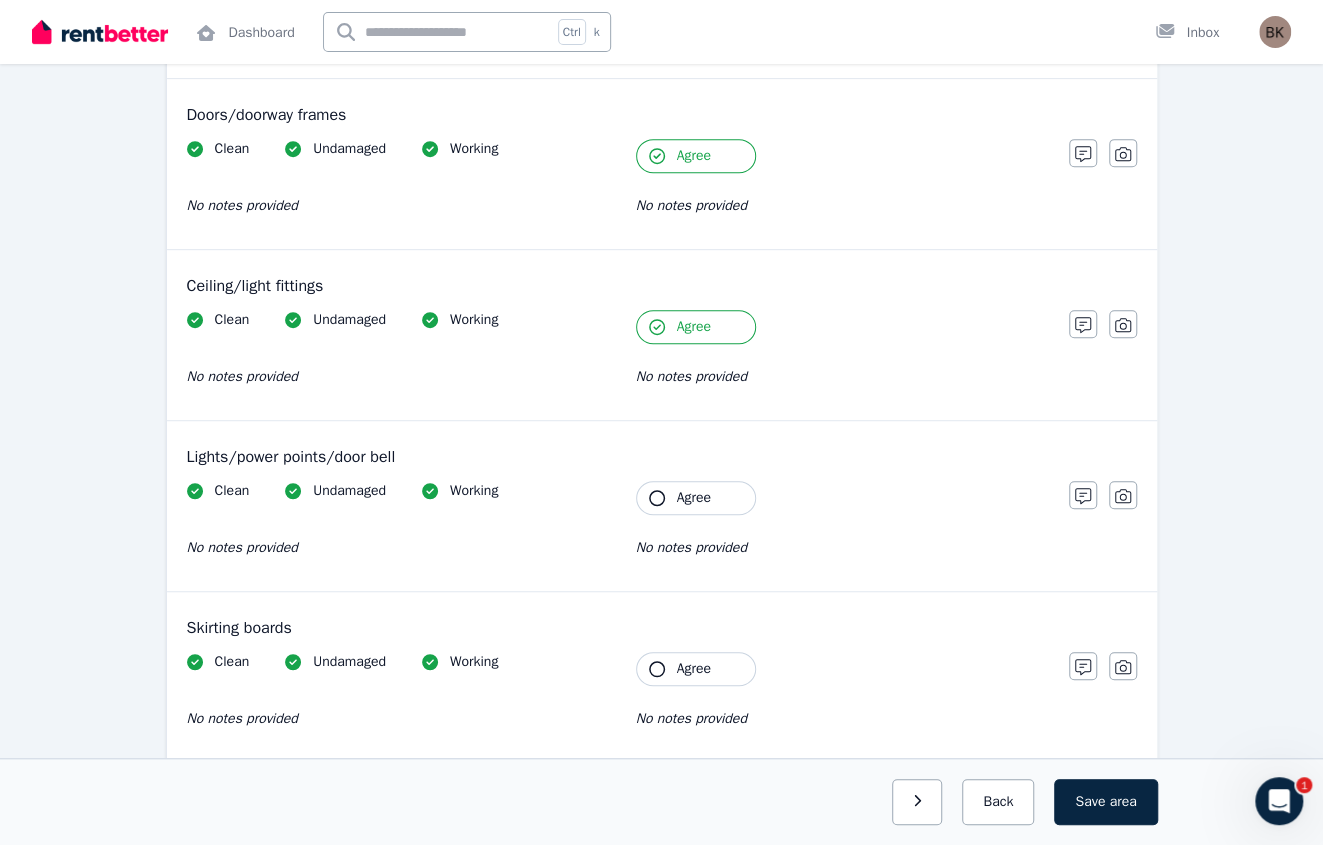 click on "Agree" at bounding box center [694, 498] 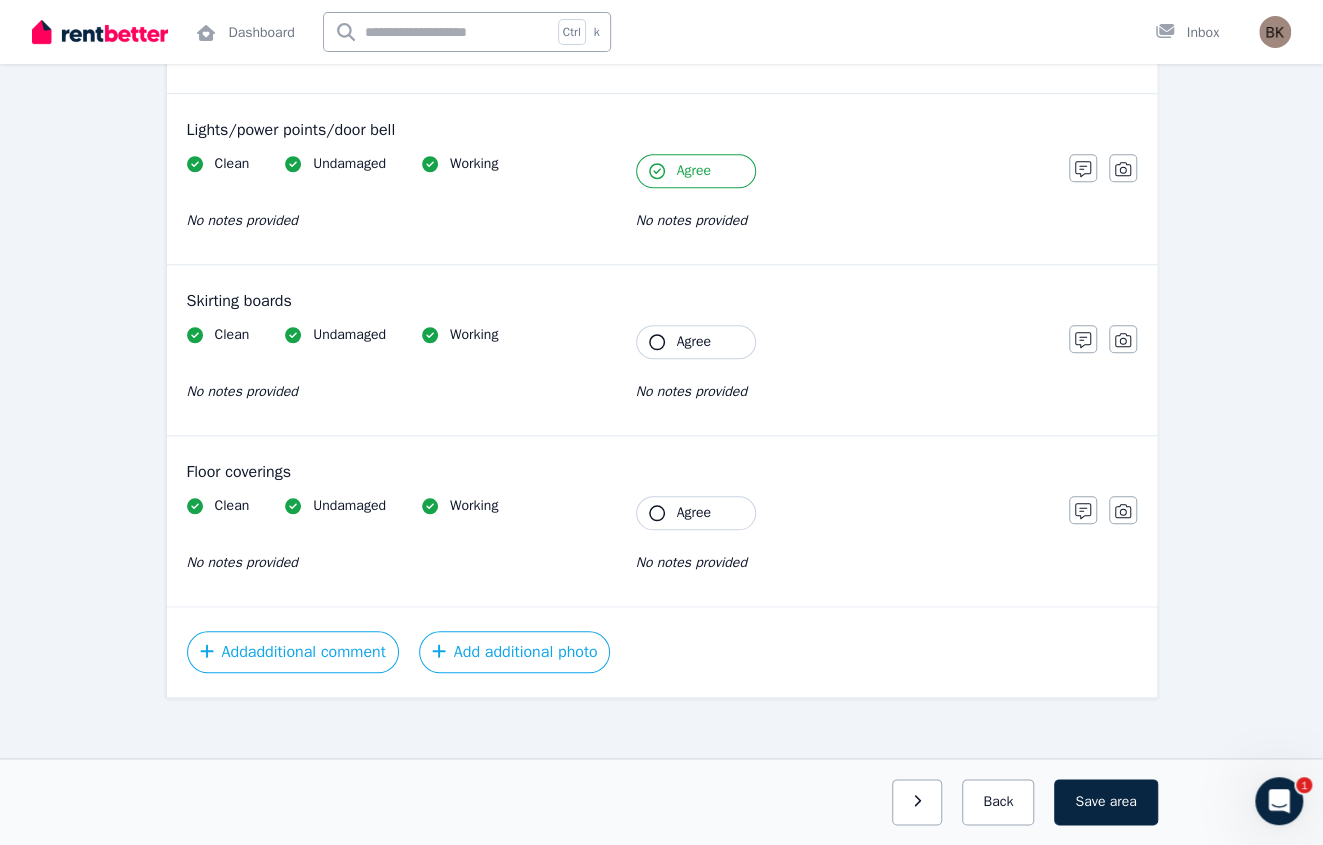 scroll, scrollTop: 732, scrollLeft: 0, axis: vertical 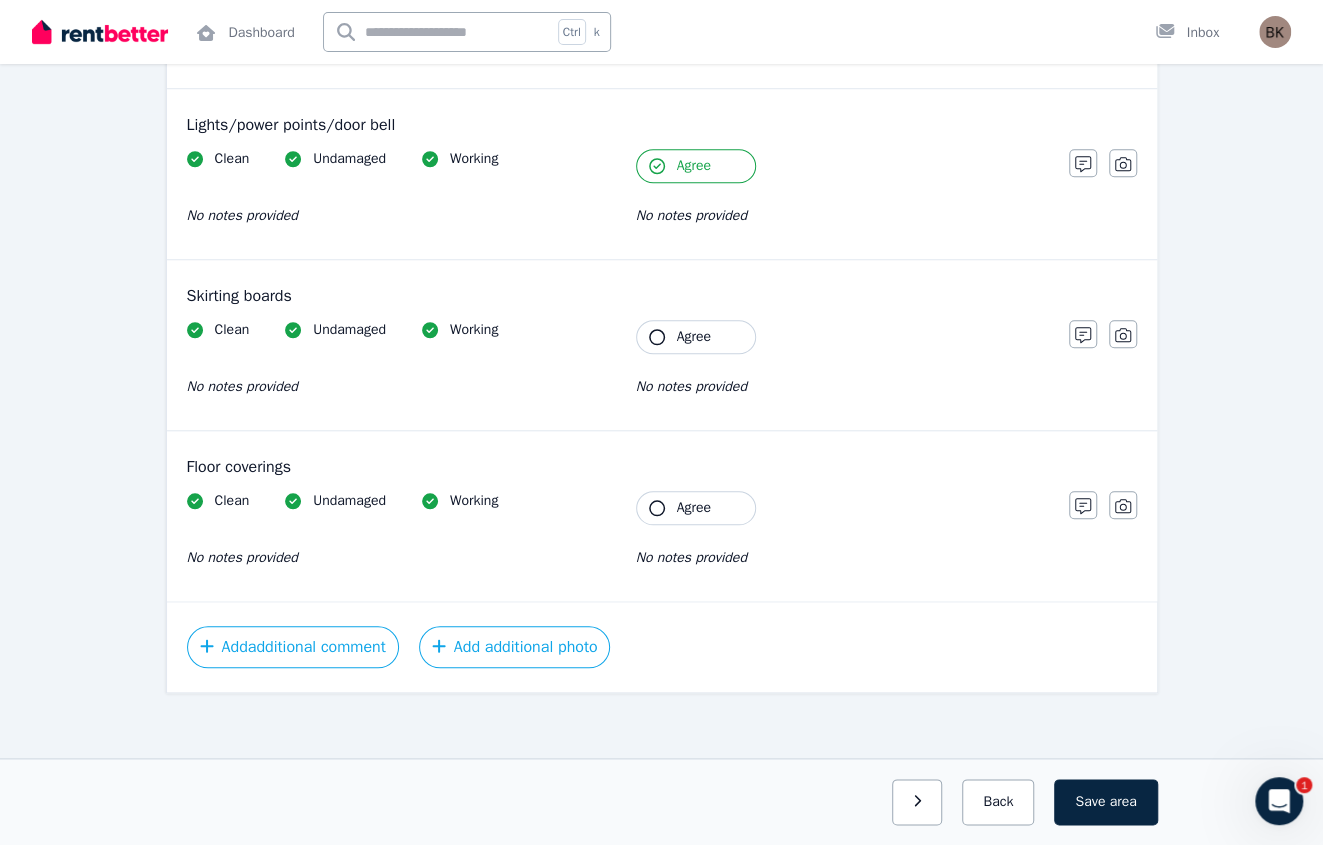 click on "Agree" at bounding box center (694, 337) 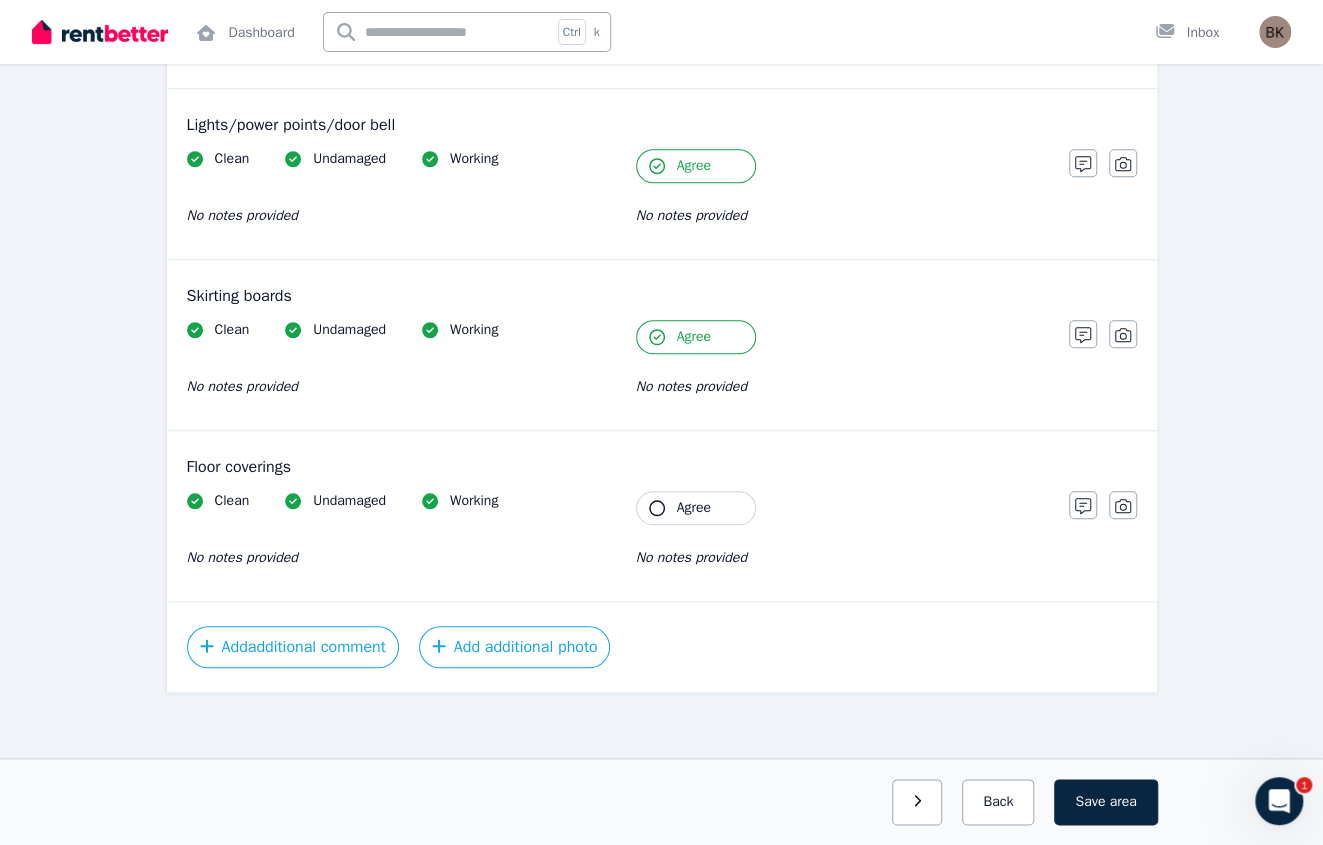 click on "Agree" at bounding box center (694, 508) 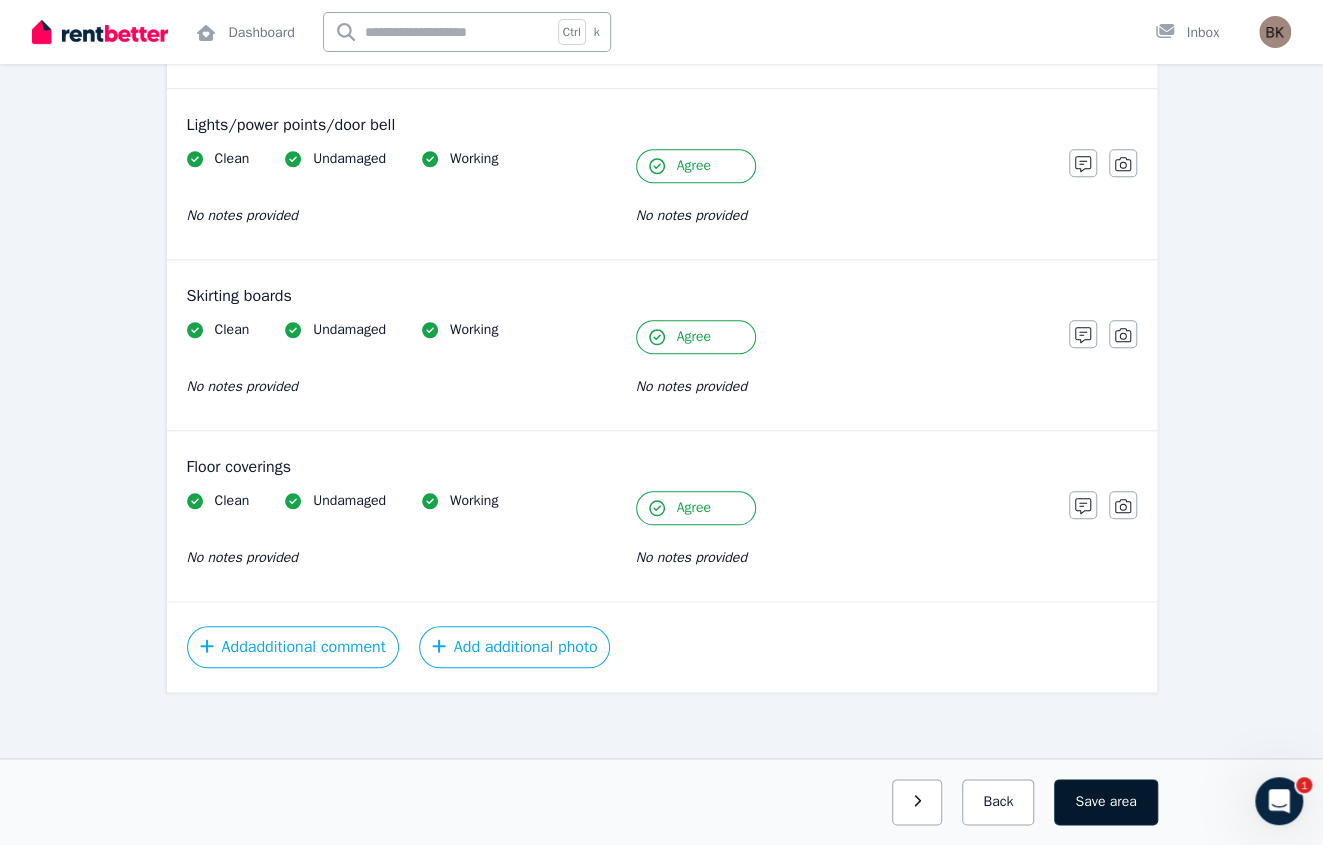 click on "area" at bounding box center (1122, 802) 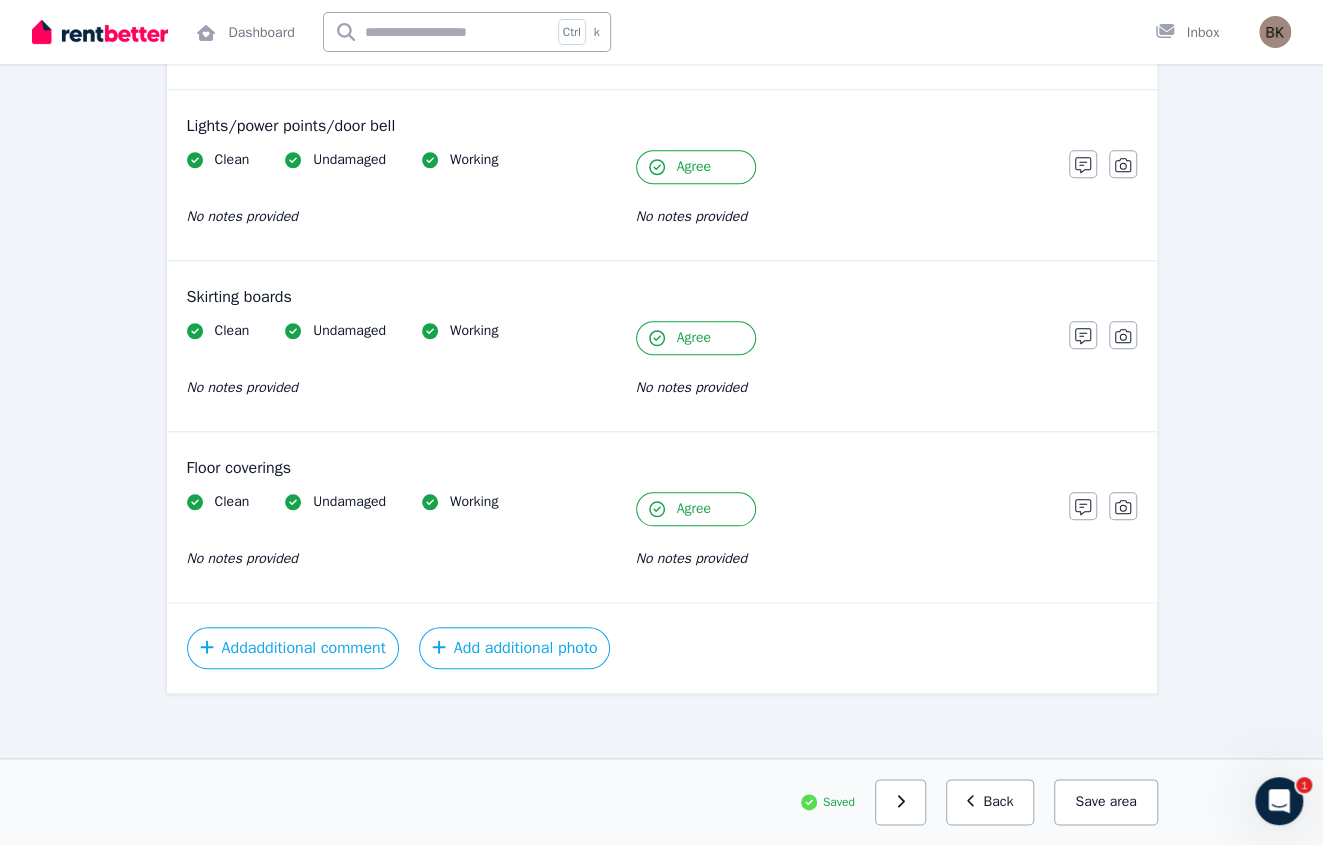 scroll, scrollTop: 732, scrollLeft: 0, axis: vertical 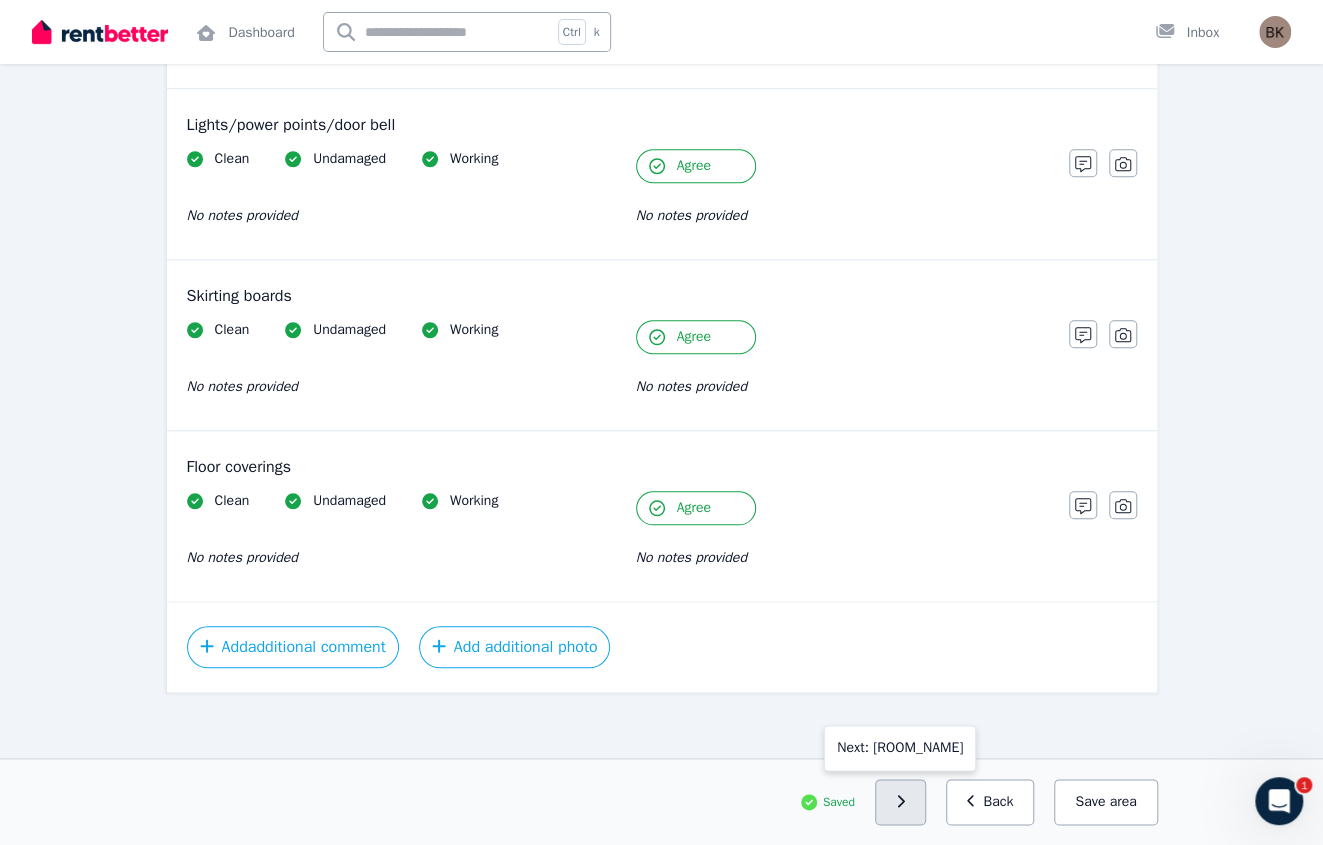 click 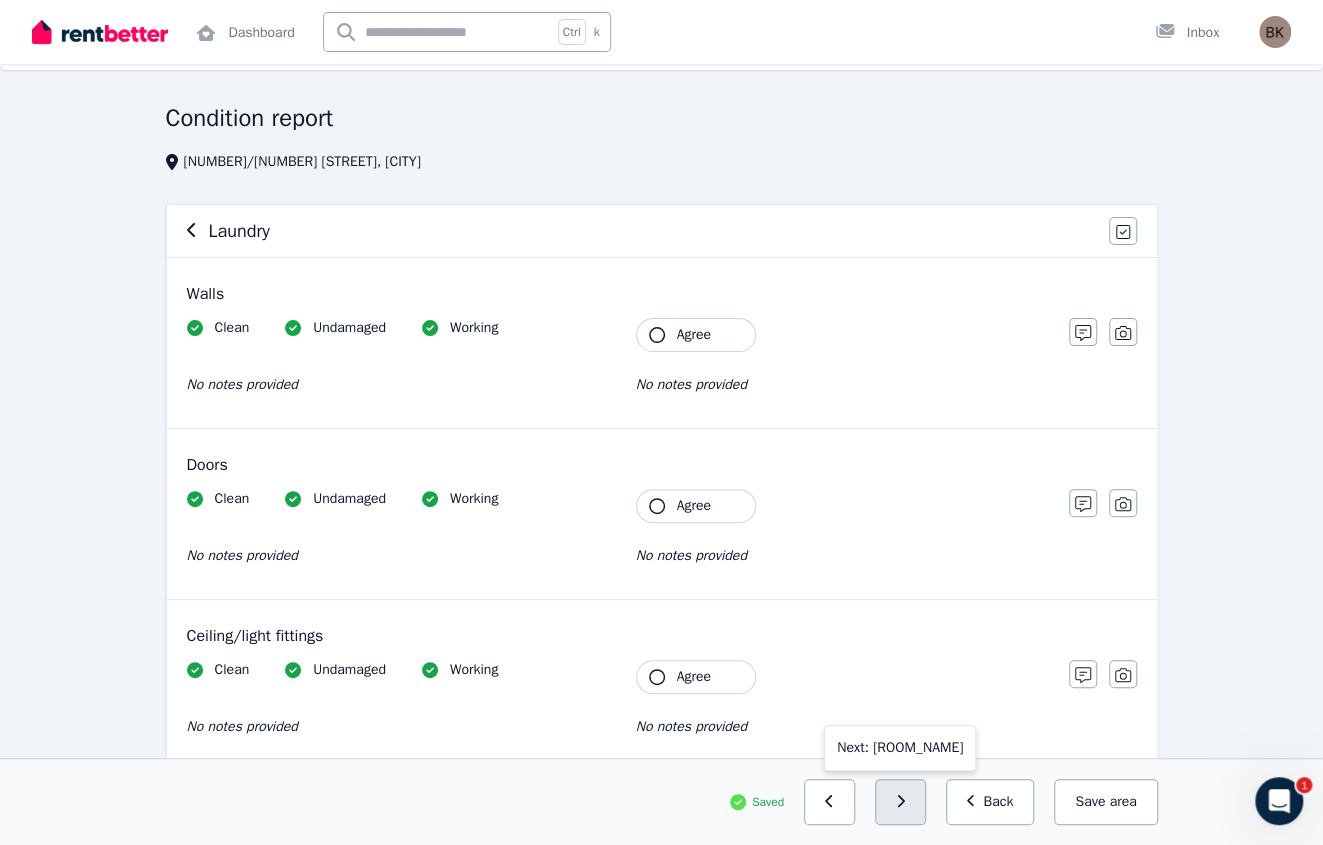 scroll, scrollTop: 0, scrollLeft: 0, axis: both 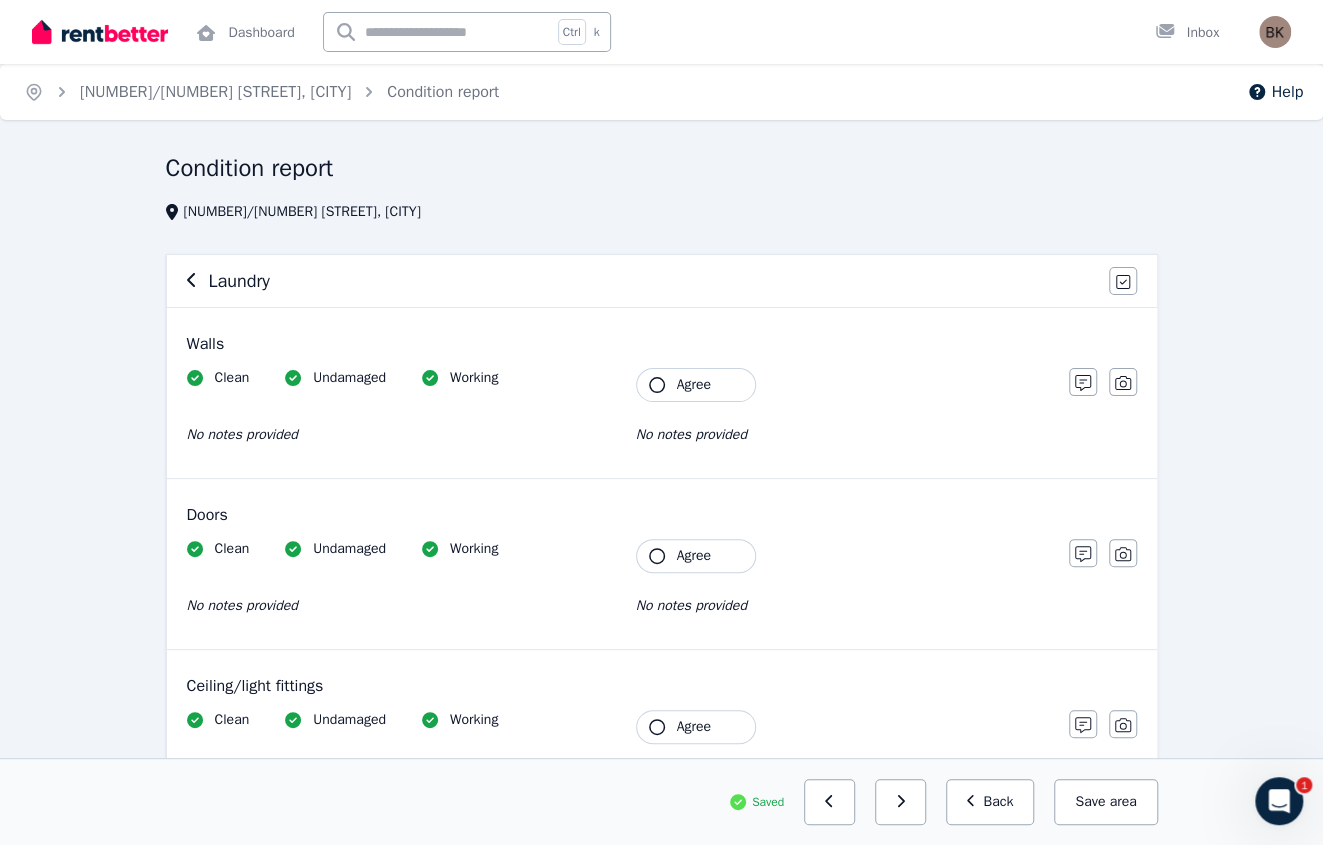 click on "Agree" at bounding box center [694, 385] 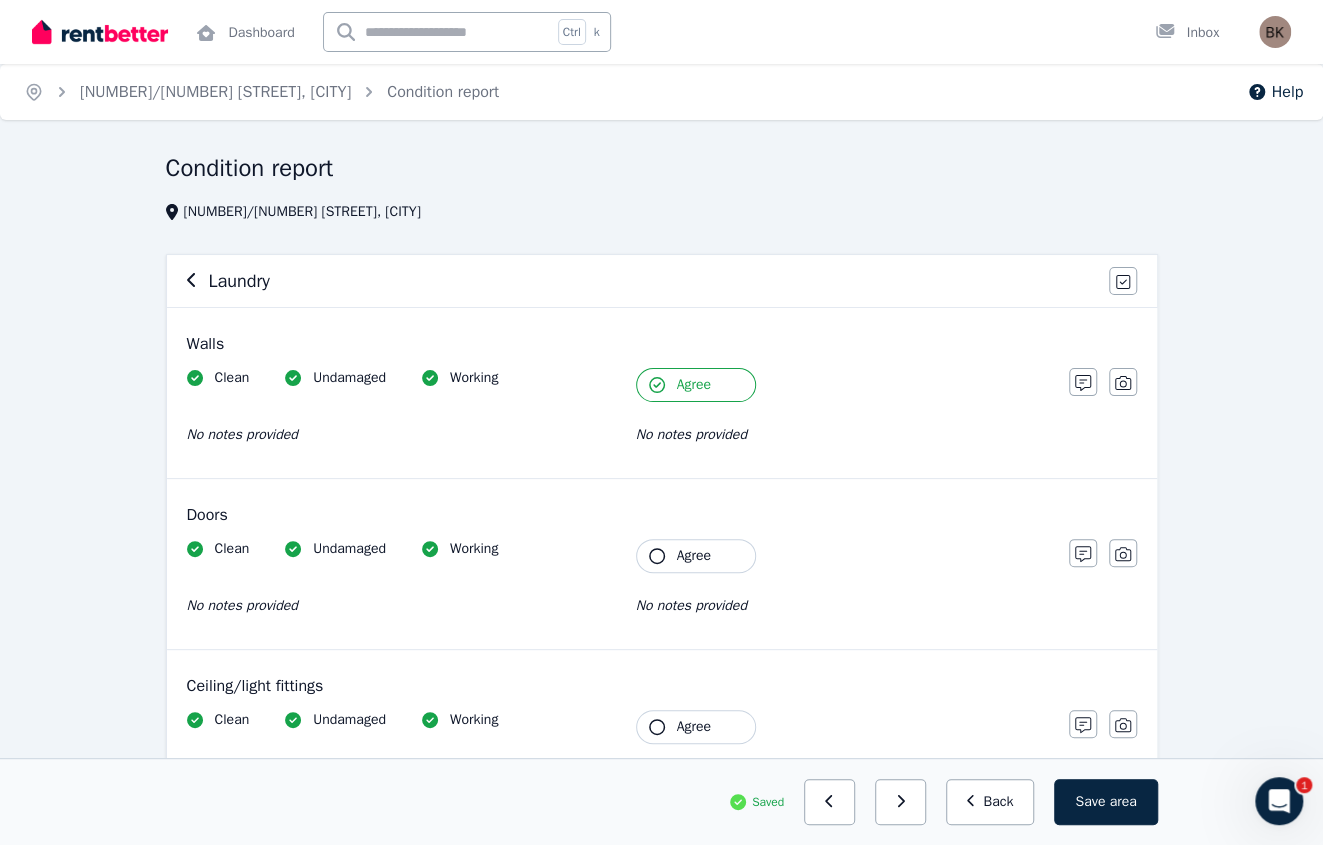 click on "Agree" at bounding box center (694, 556) 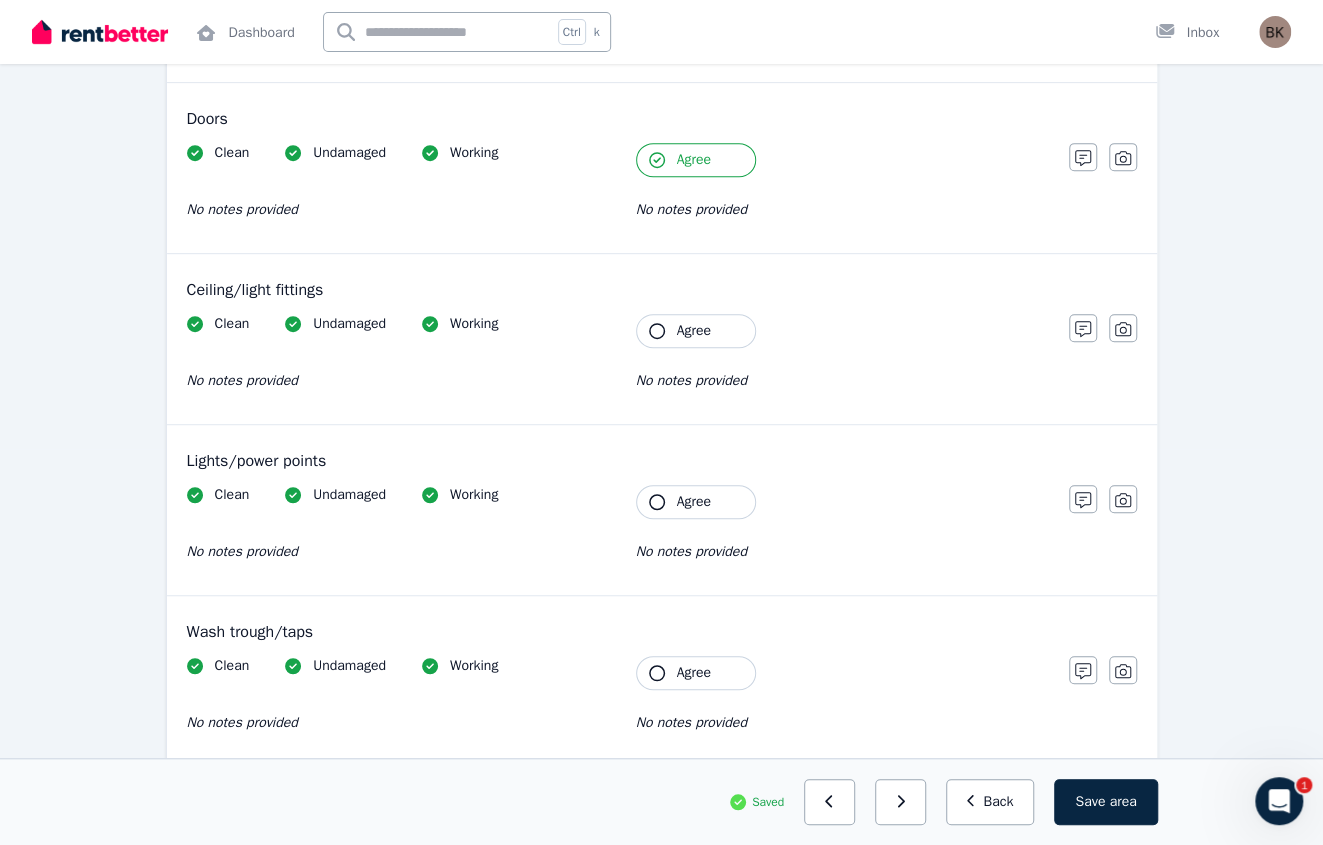 scroll, scrollTop: 400, scrollLeft: 0, axis: vertical 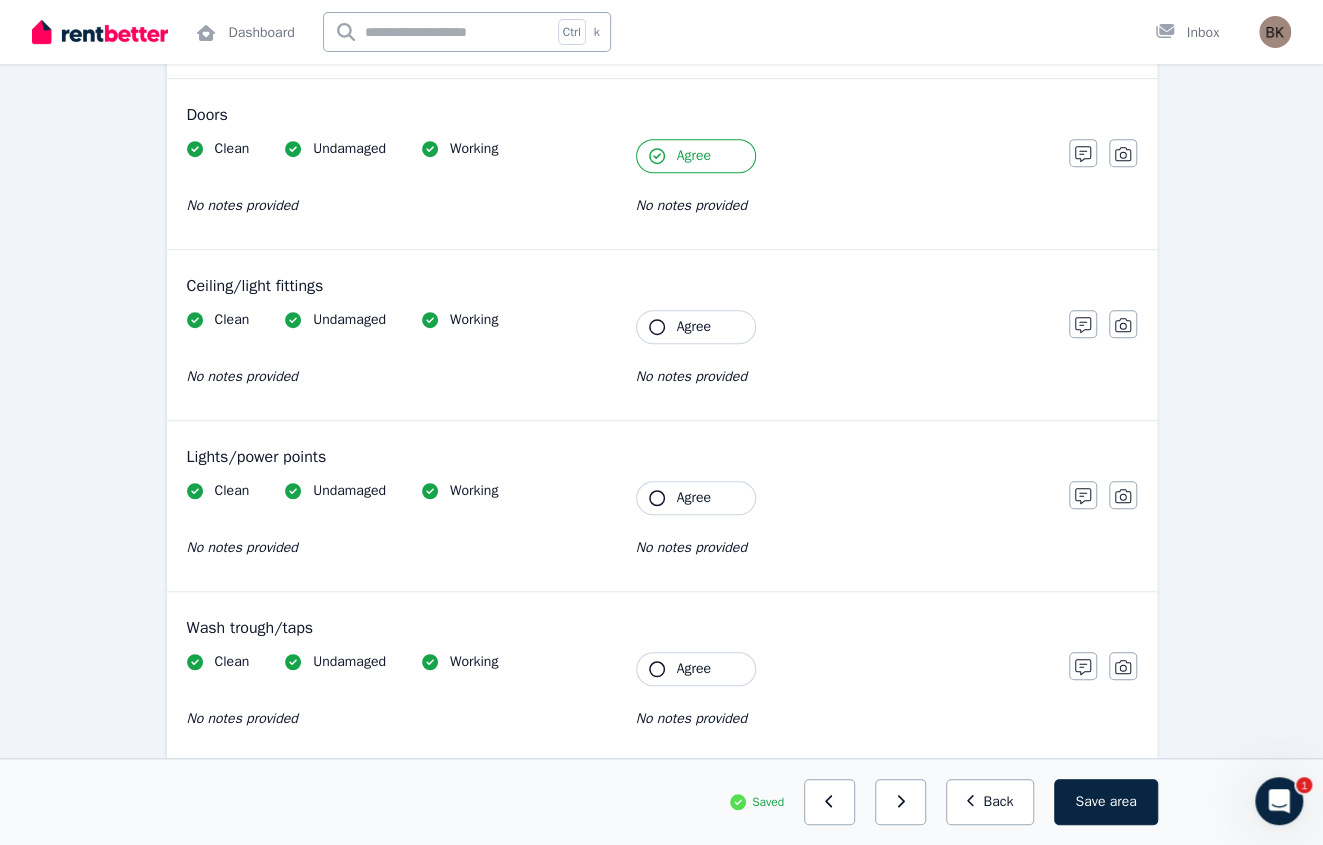 click on "Agree" at bounding box center [694, 327] 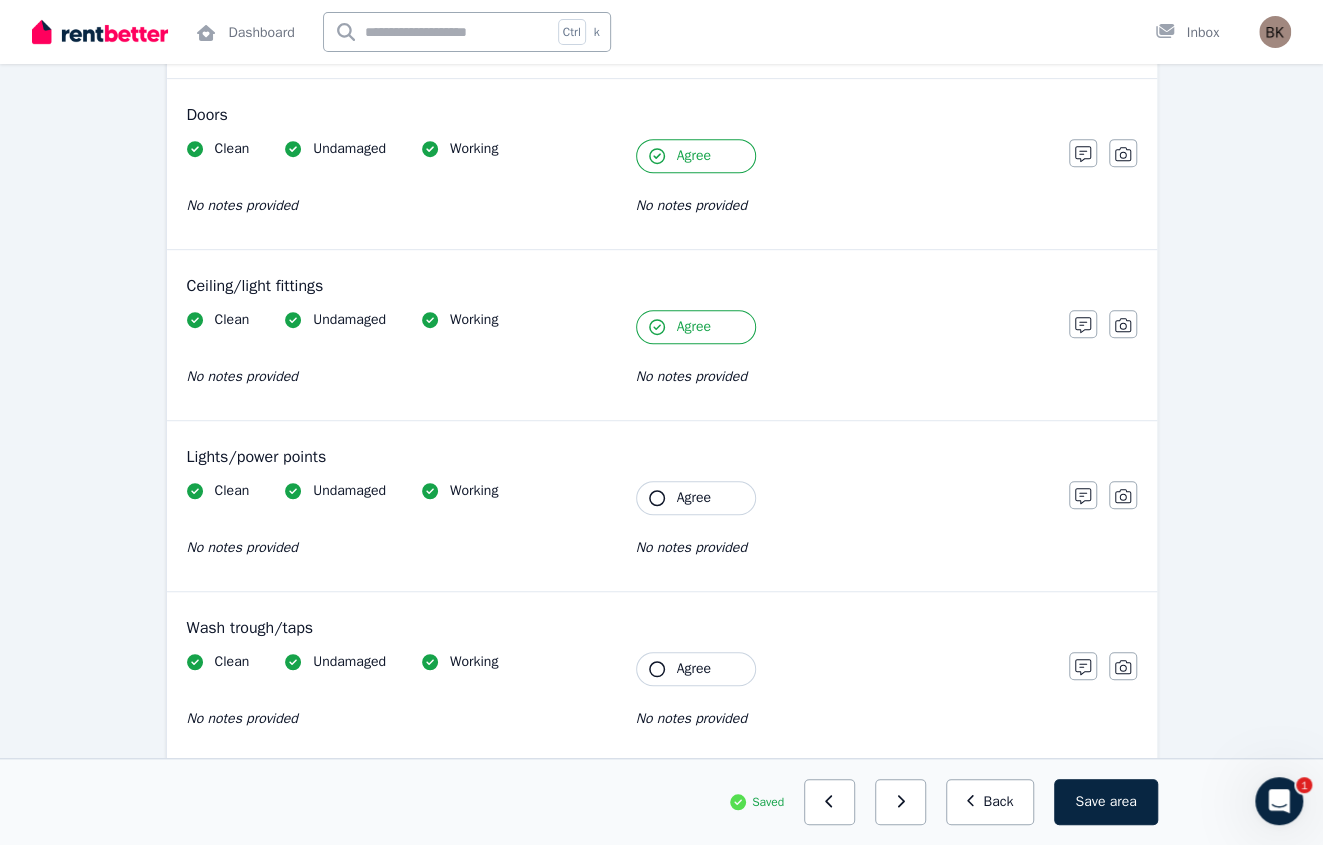 click on "Agree" at bounding box center [694, 498] 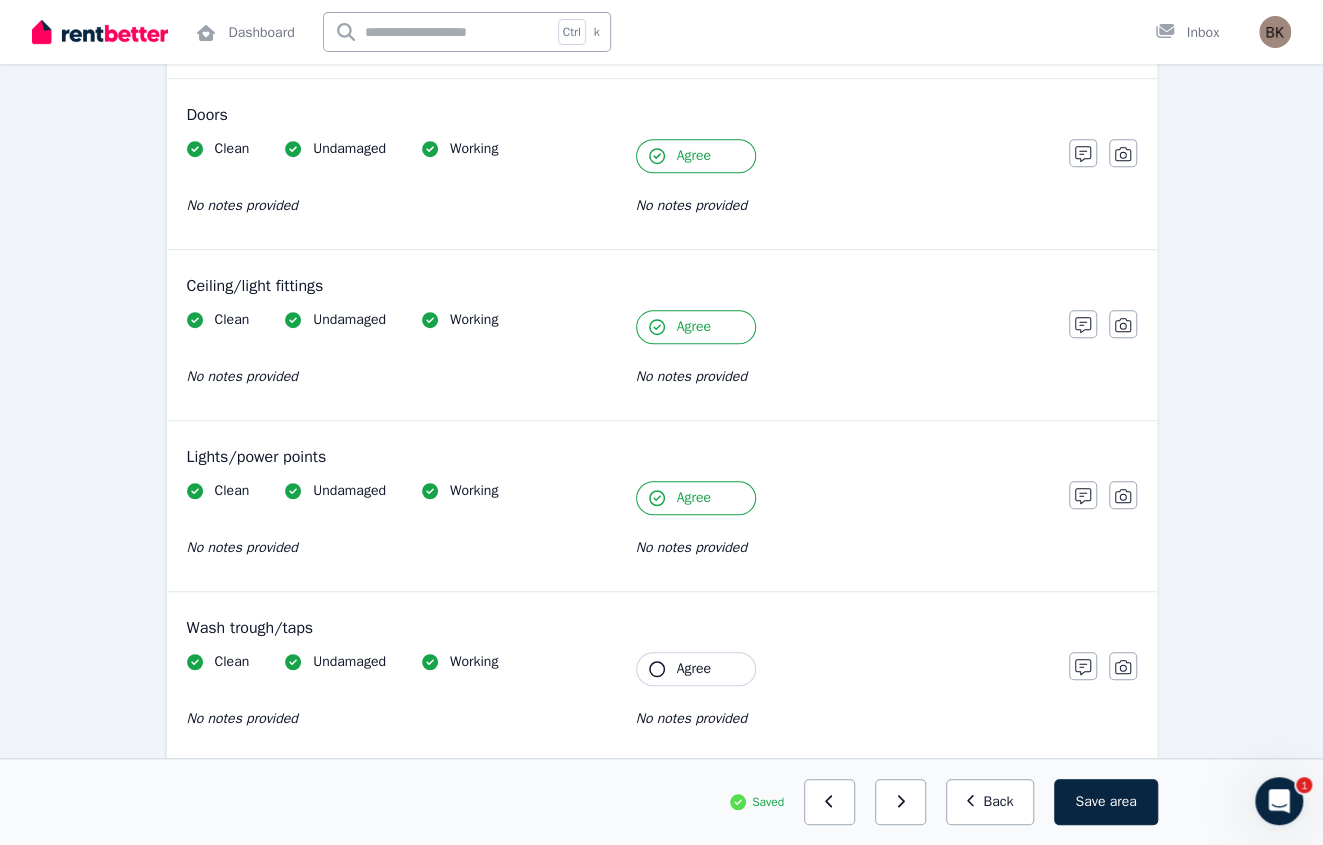 click on "Agree" at bounding box center [694, 669] 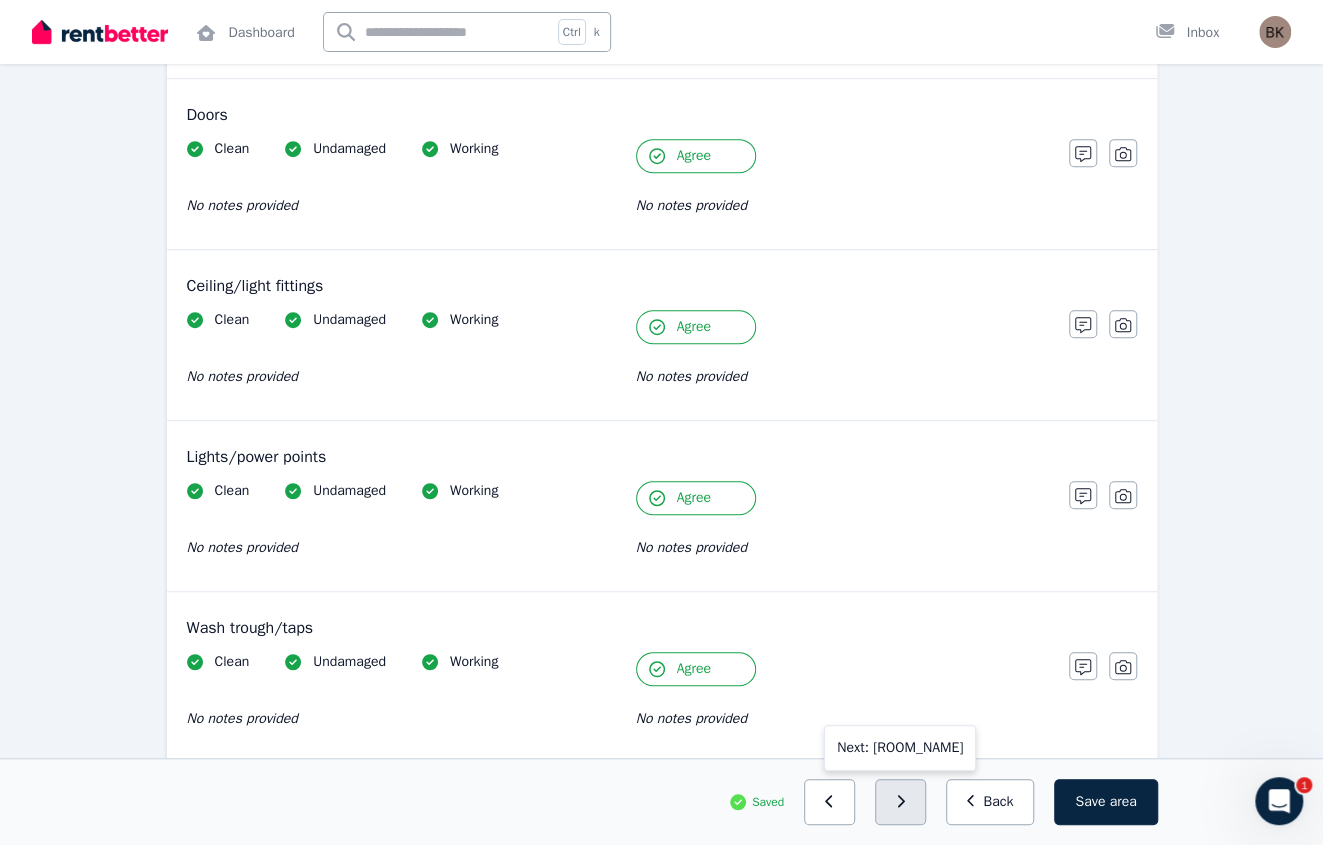click at bounding box center [900, 802] 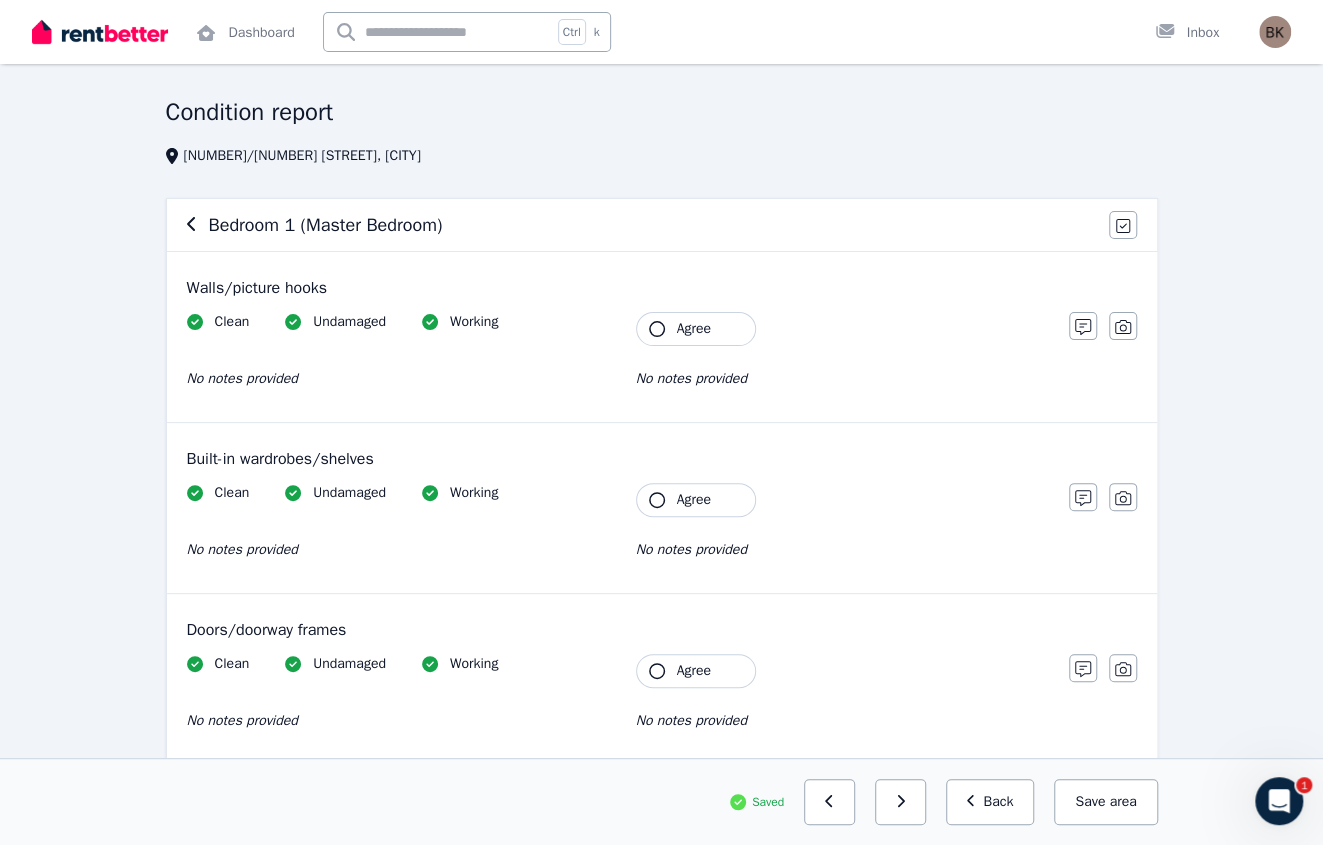 scroll, scrollTop: 100, scrollLeft: 0, axis: vertical 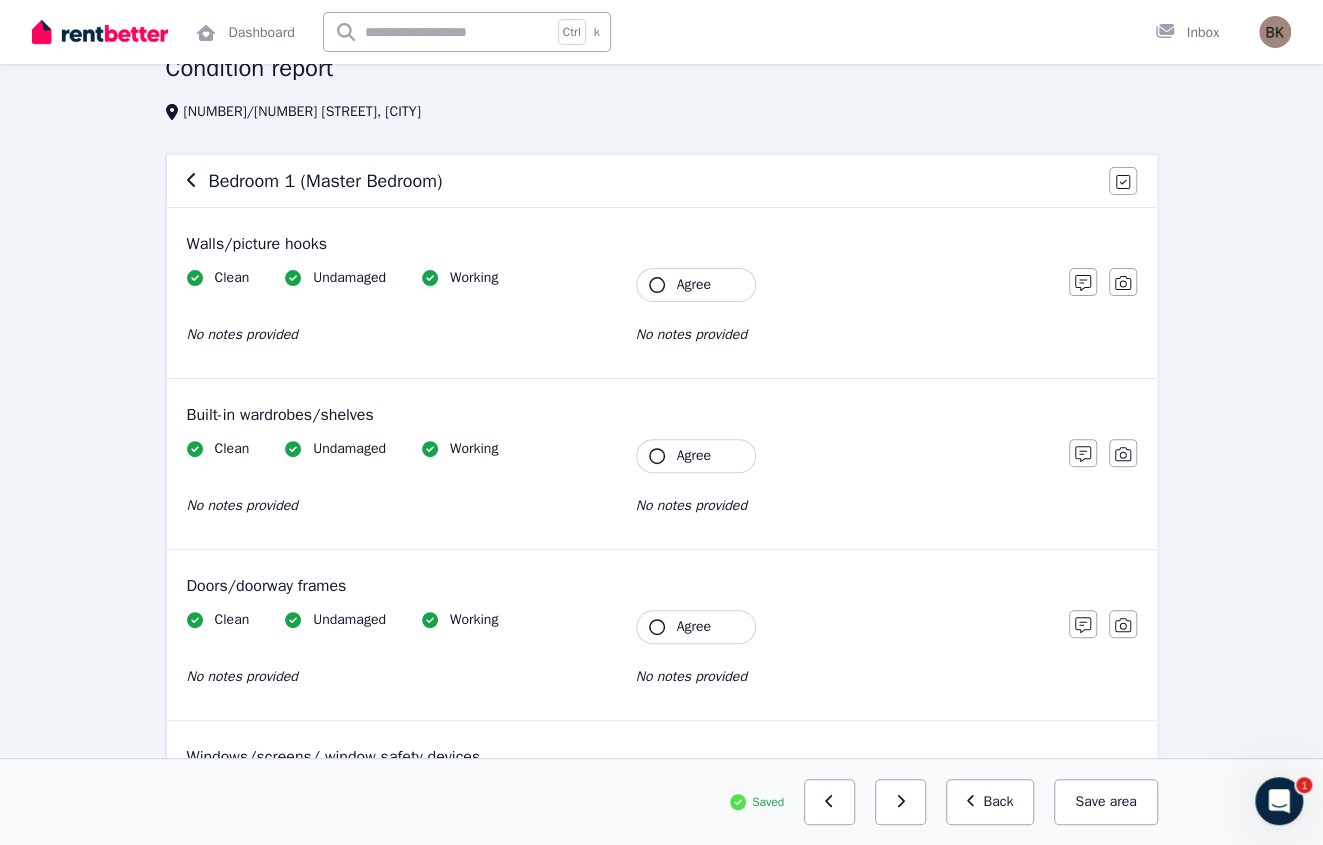 click on "Agree" at bounding box center (694, 285) 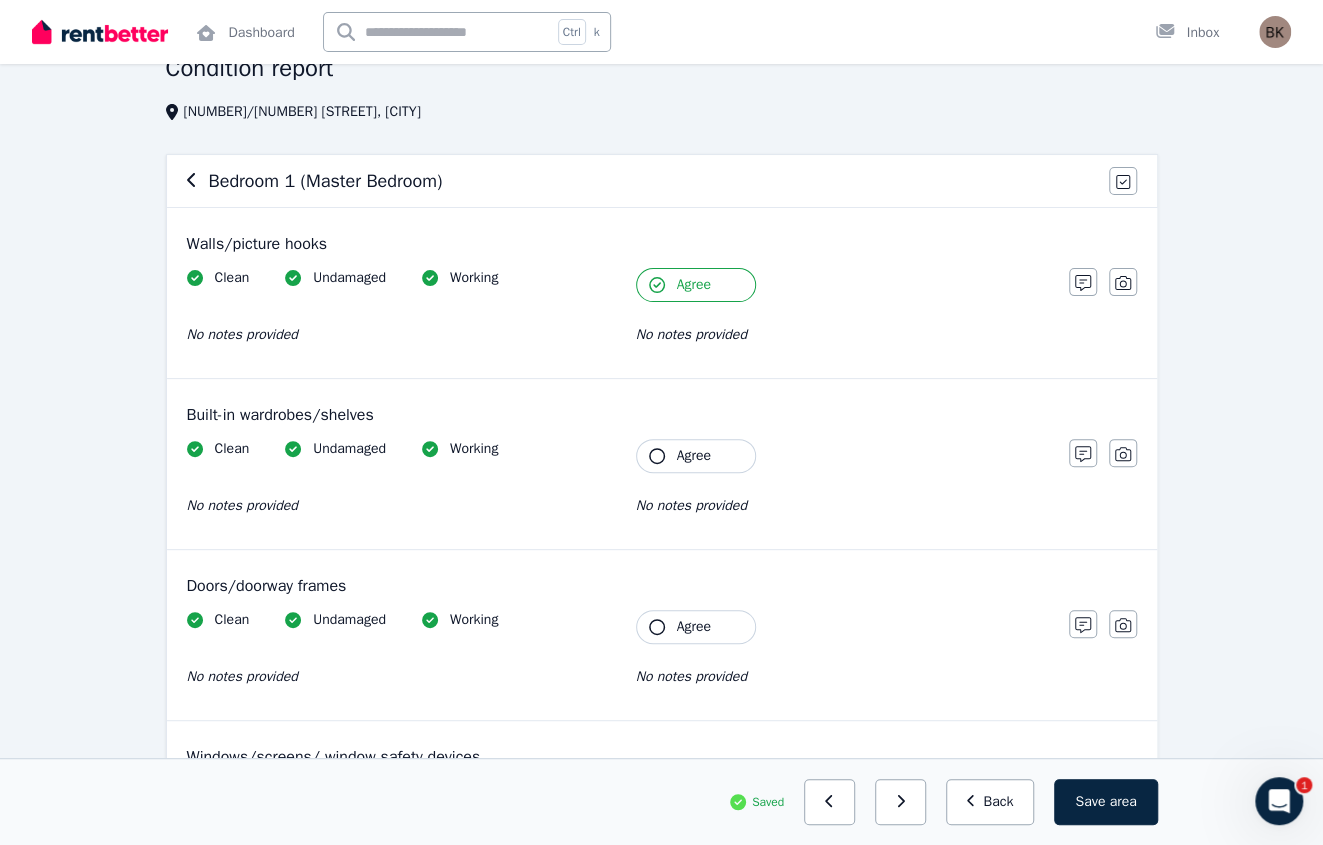 click on "Agree" at bounding box center (694, 456) 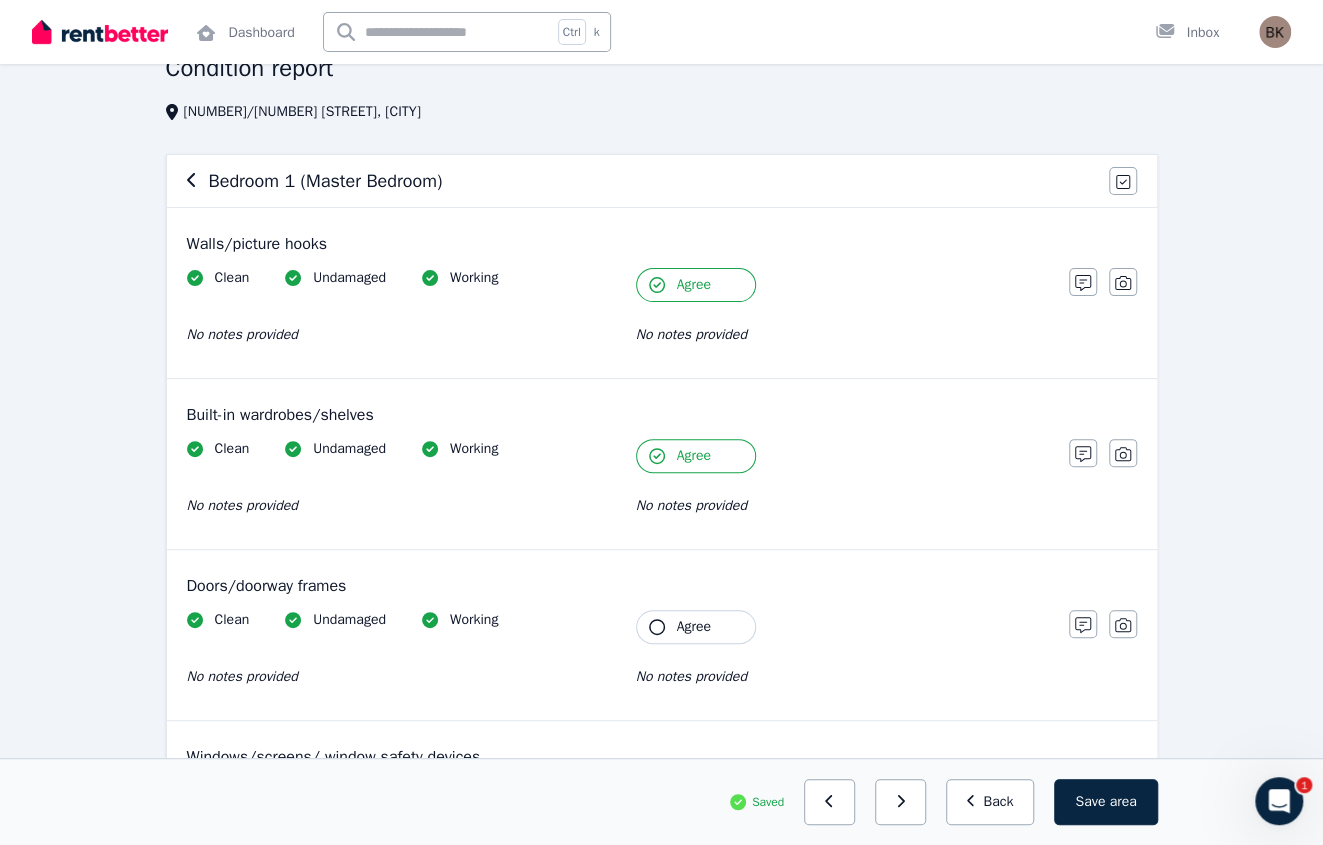 click on "Agree" at bounding box center [694, 627] 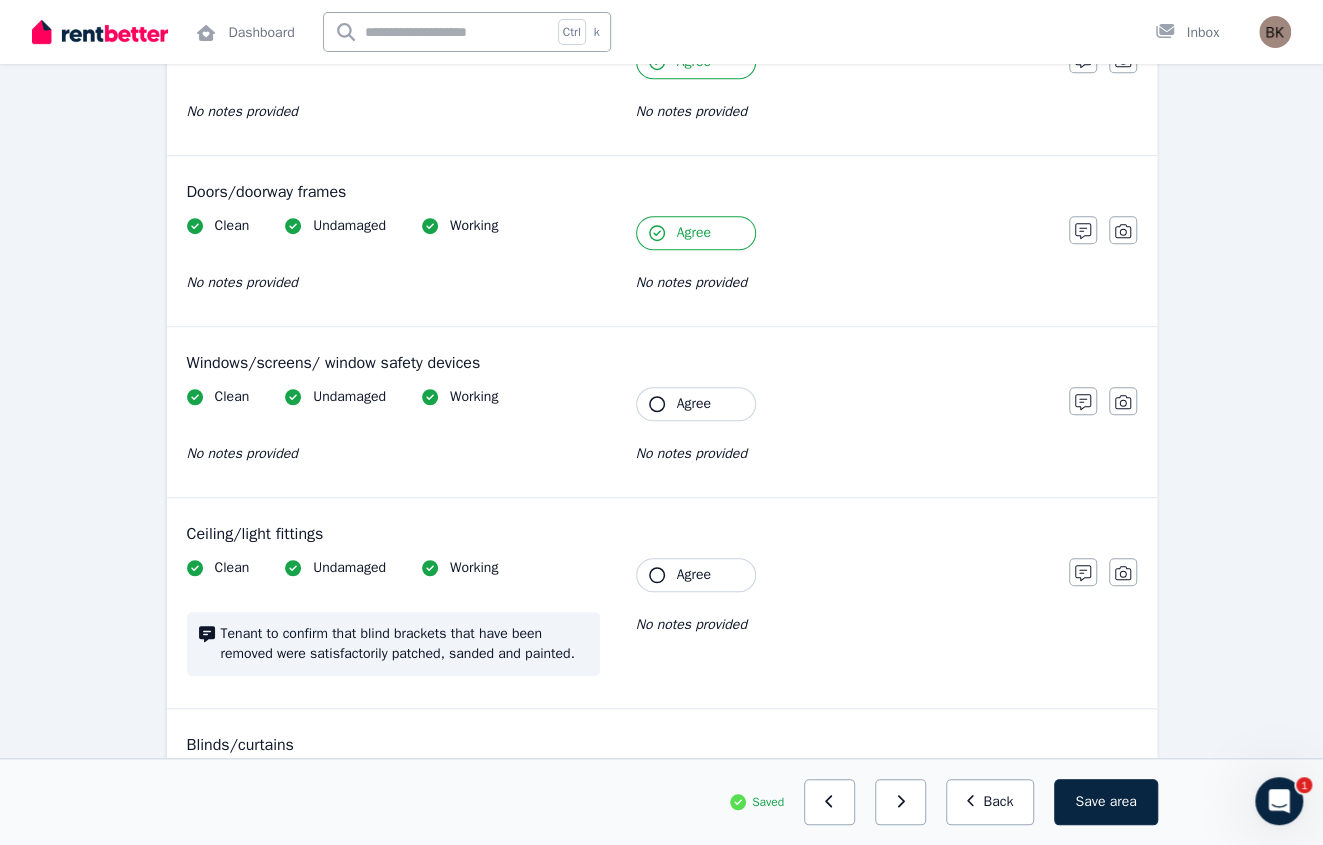 scroll, scrollTop: 500, scrollLeft: 0, axis: vertical 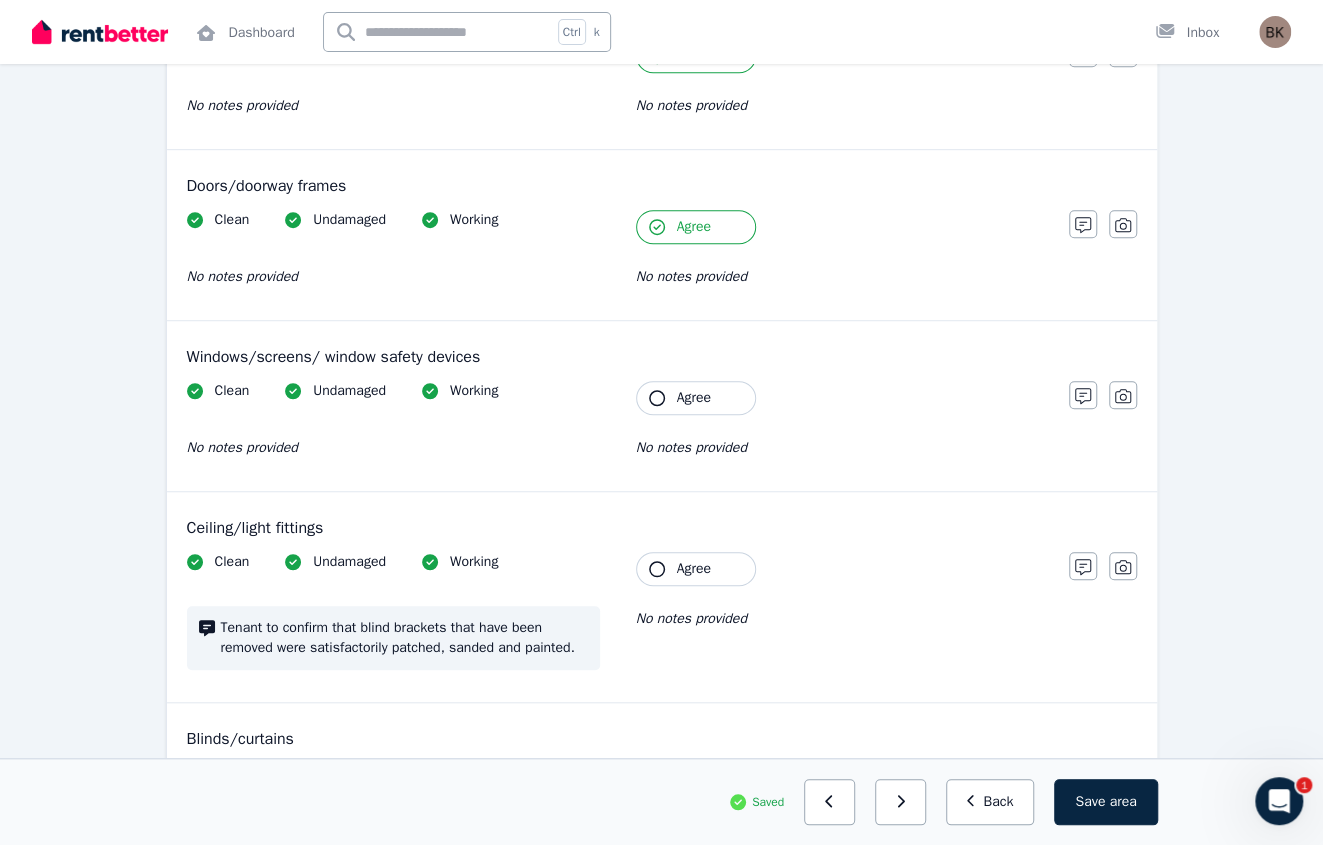 click on "Agree" at bounding box center [694, 398] 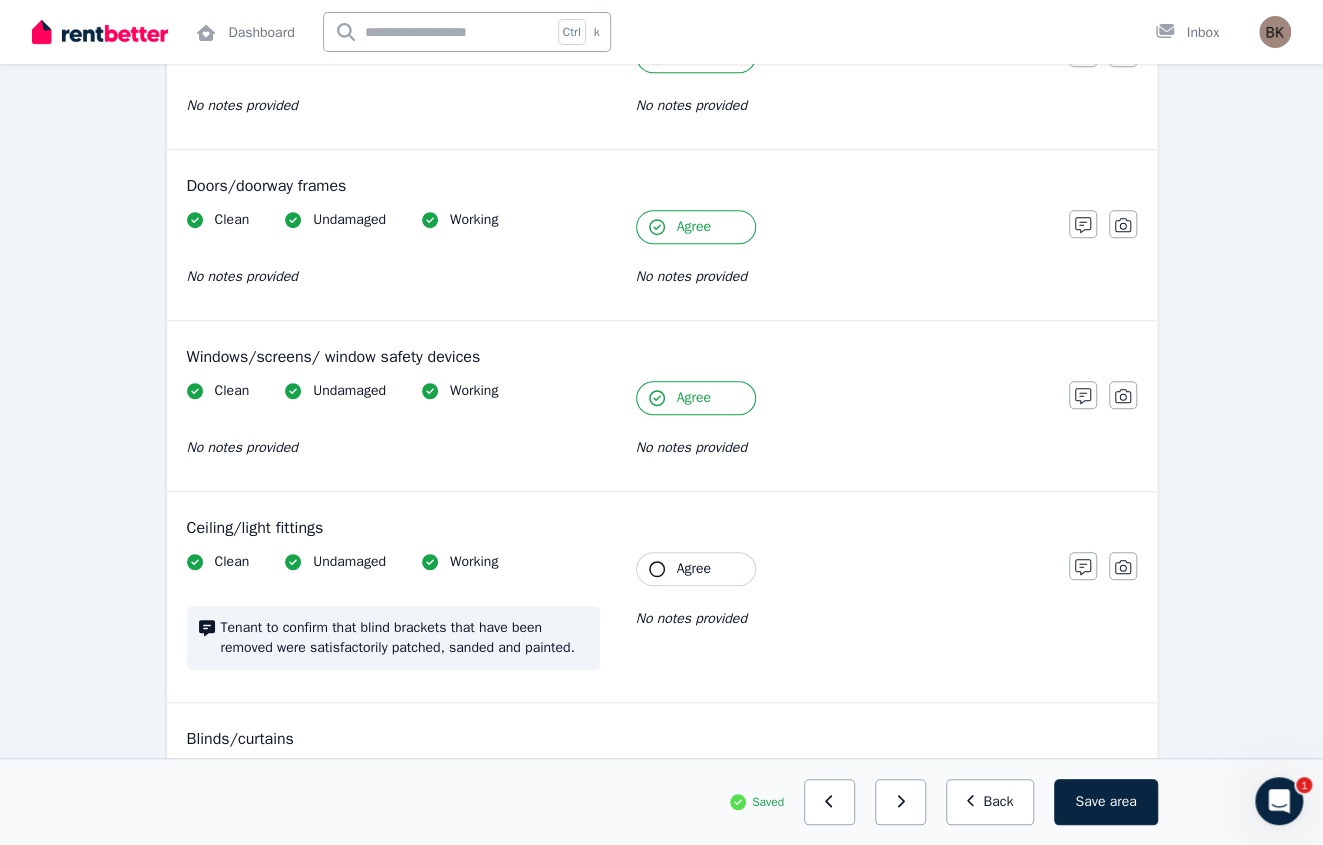 click on "Agree" at bounding box center (696, 569) 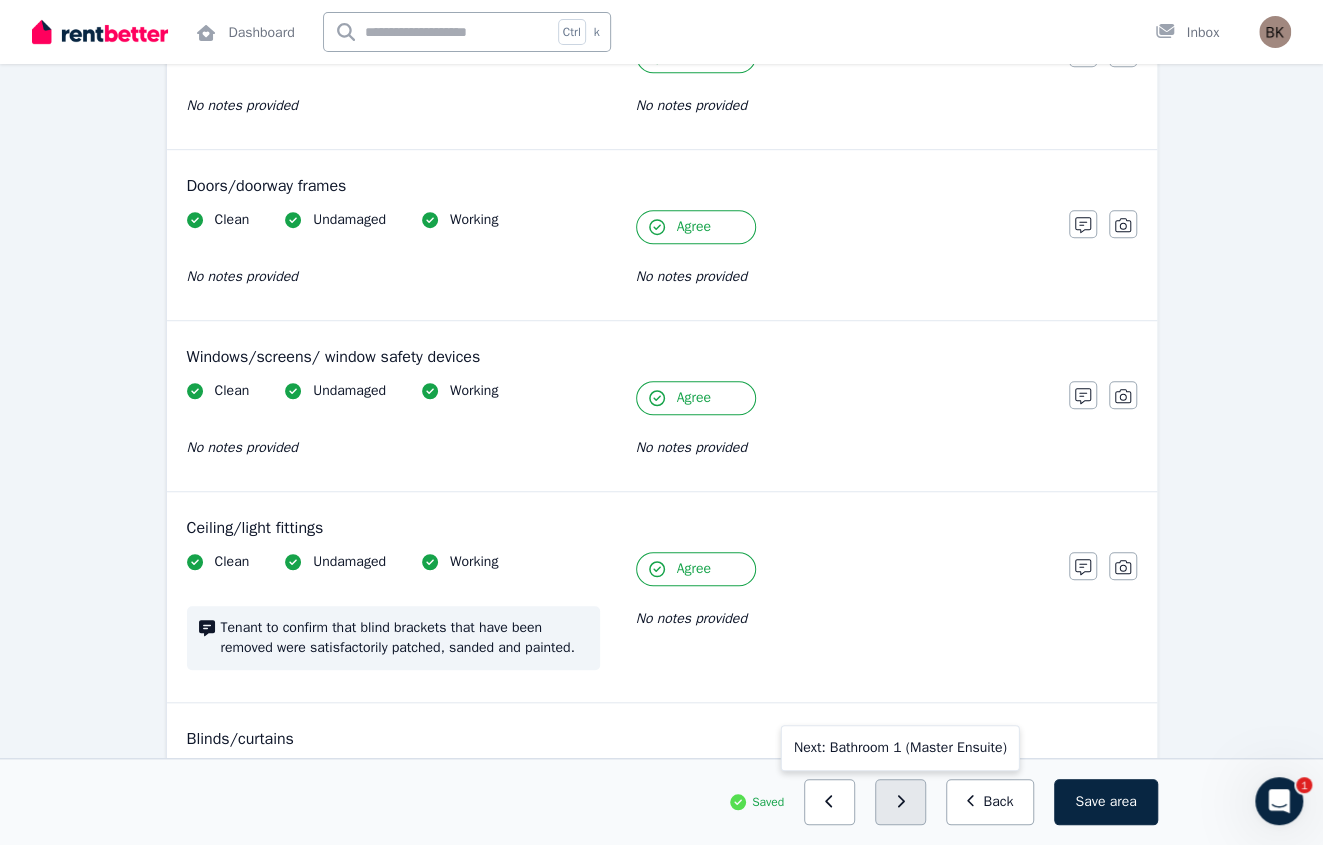 click 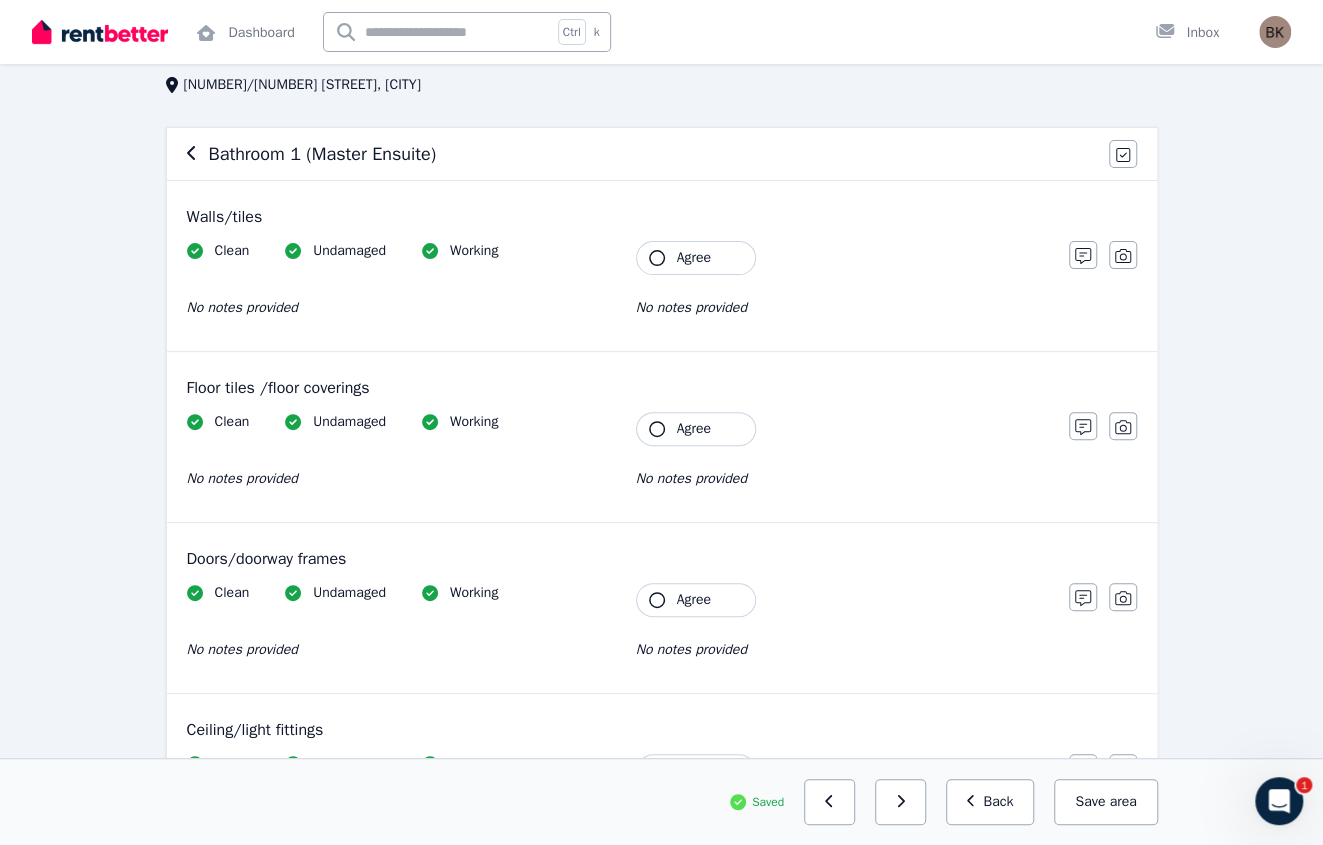 scroll, scrollTop: 100, scrollLeft: 0, axis: vertical 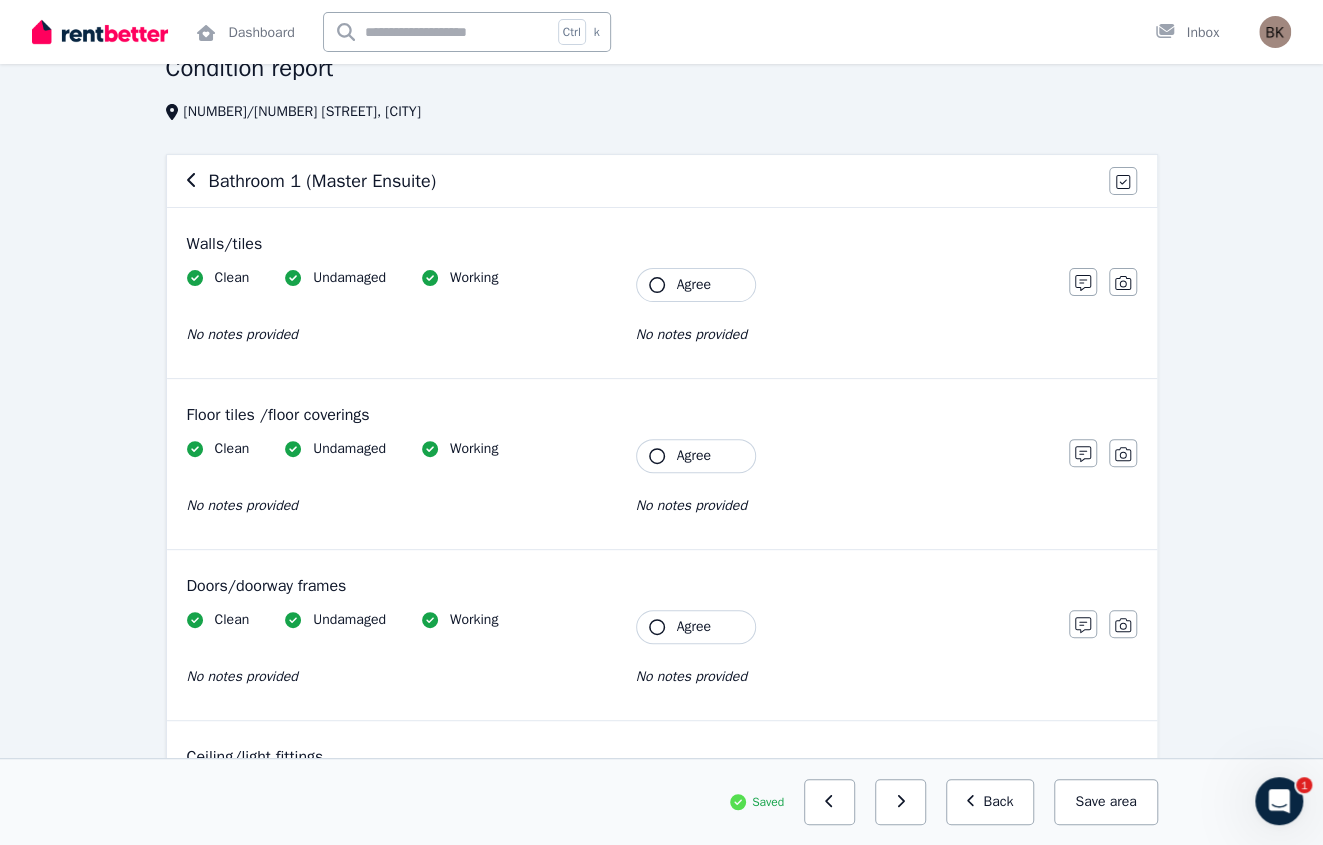click on "Agree" at bounding box center (694, 285) 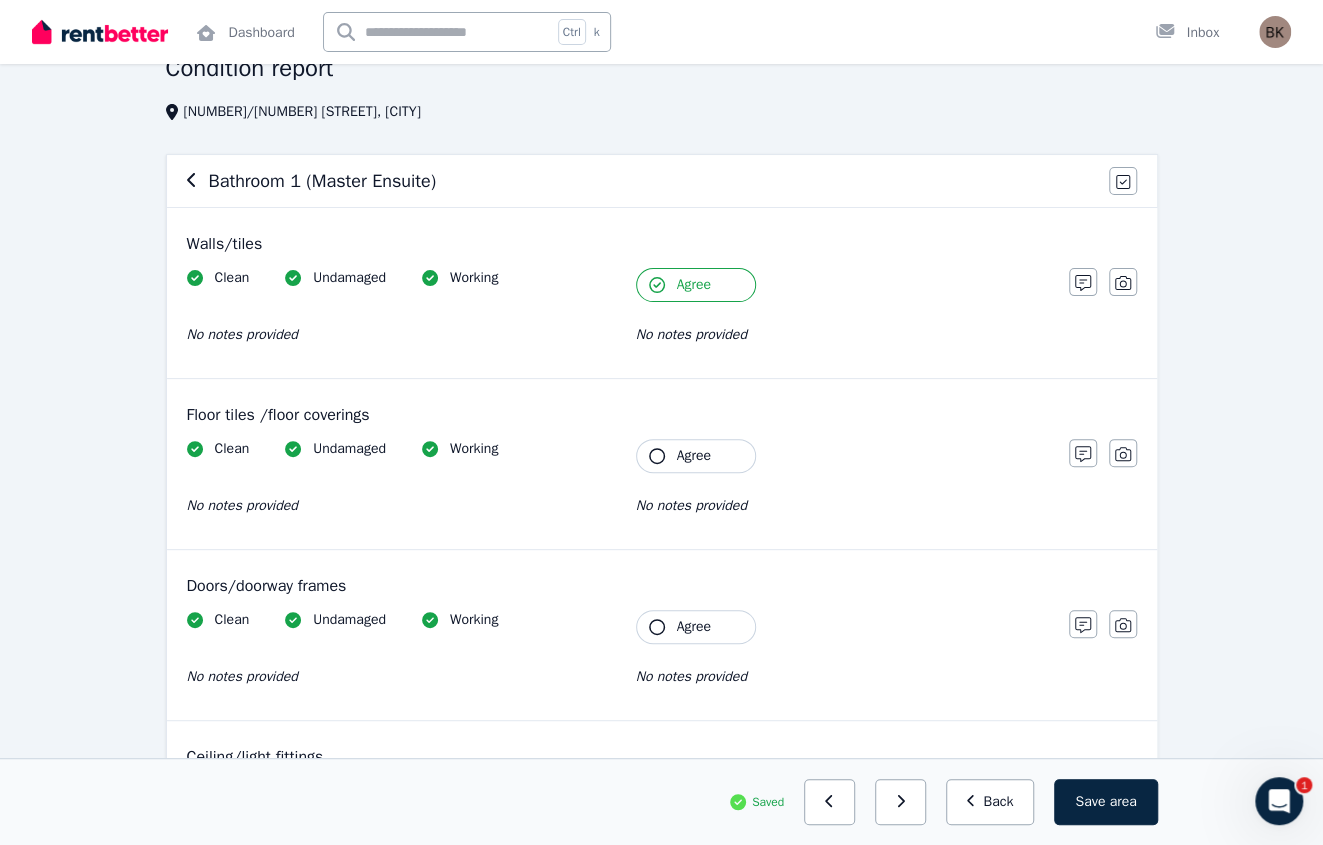 click on "Clean Undamaged Working No notes provided Tenant Agree No notes provided" at bounding box center [618, 488] 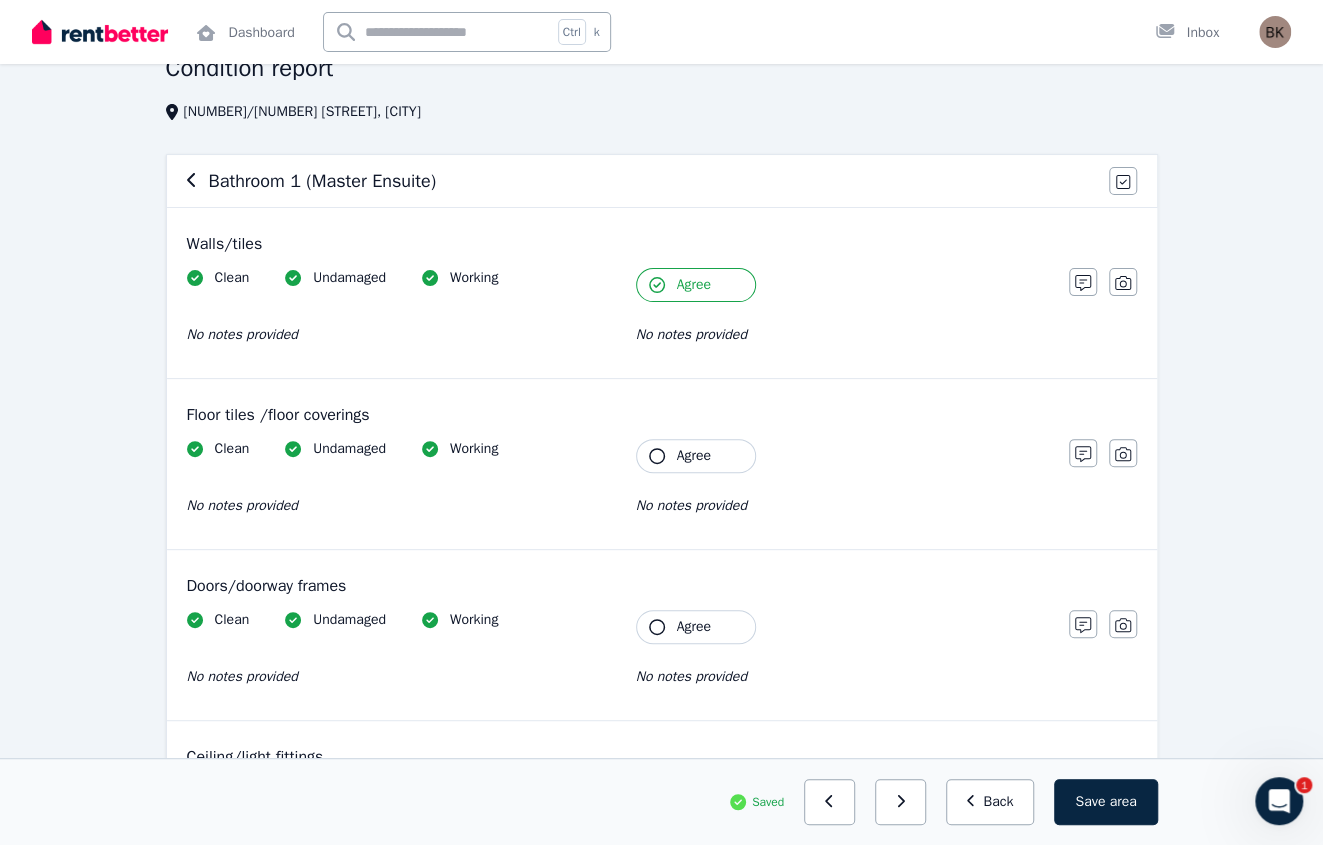 click on "Agree" at bounding box center [696, 627] 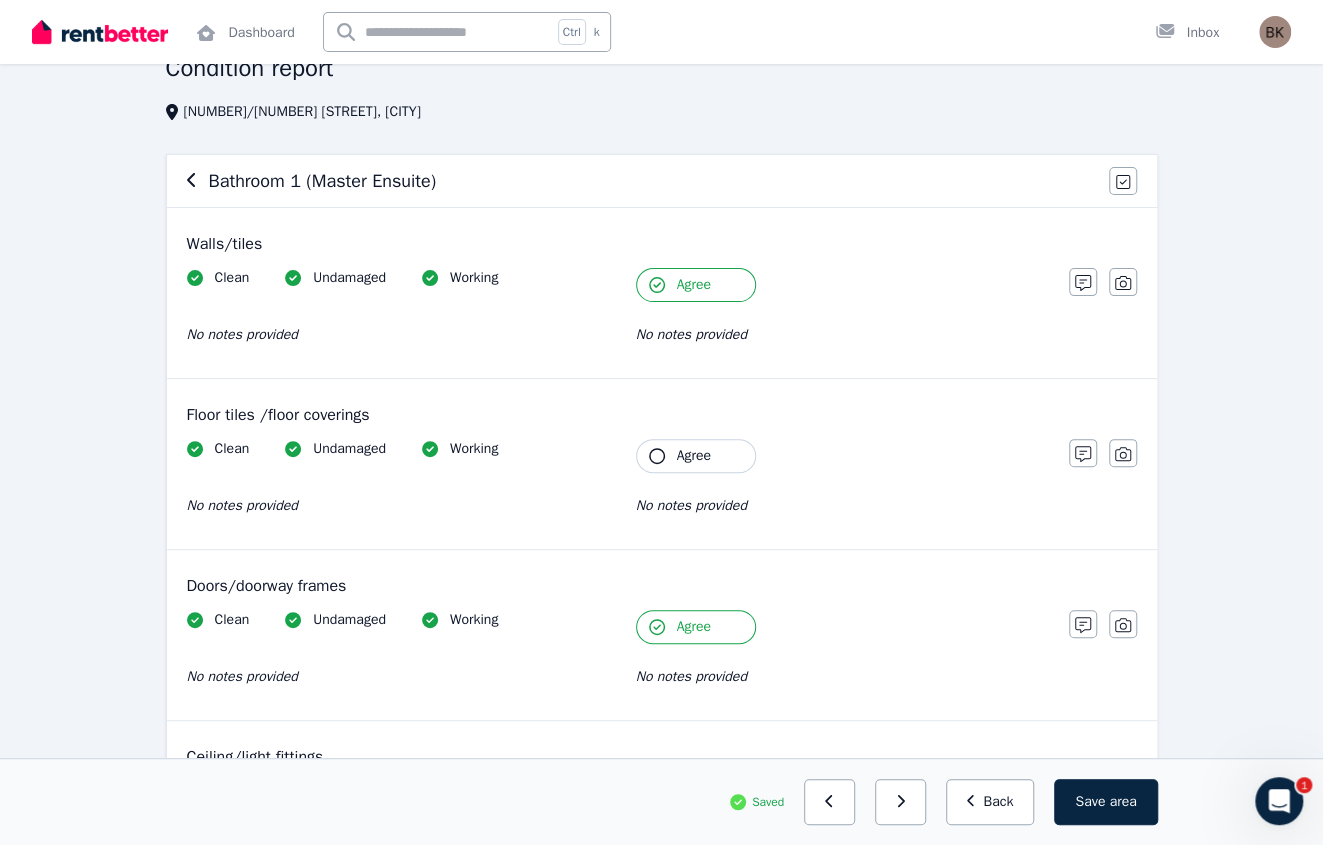 click on "Agree" at bounding box center (696, 456) 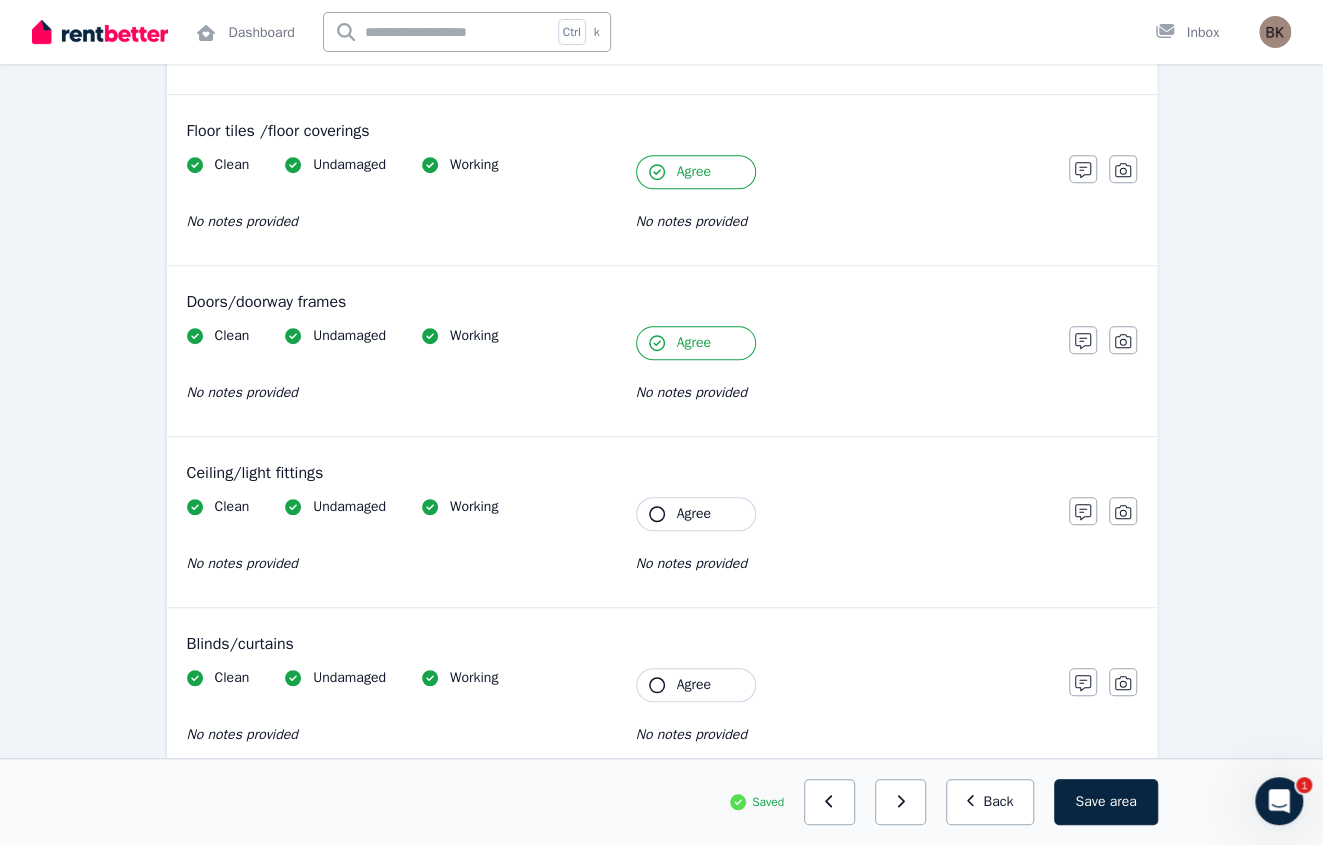 scroll, scrollTop: 500, scrollLeft: 0, axis: vertical 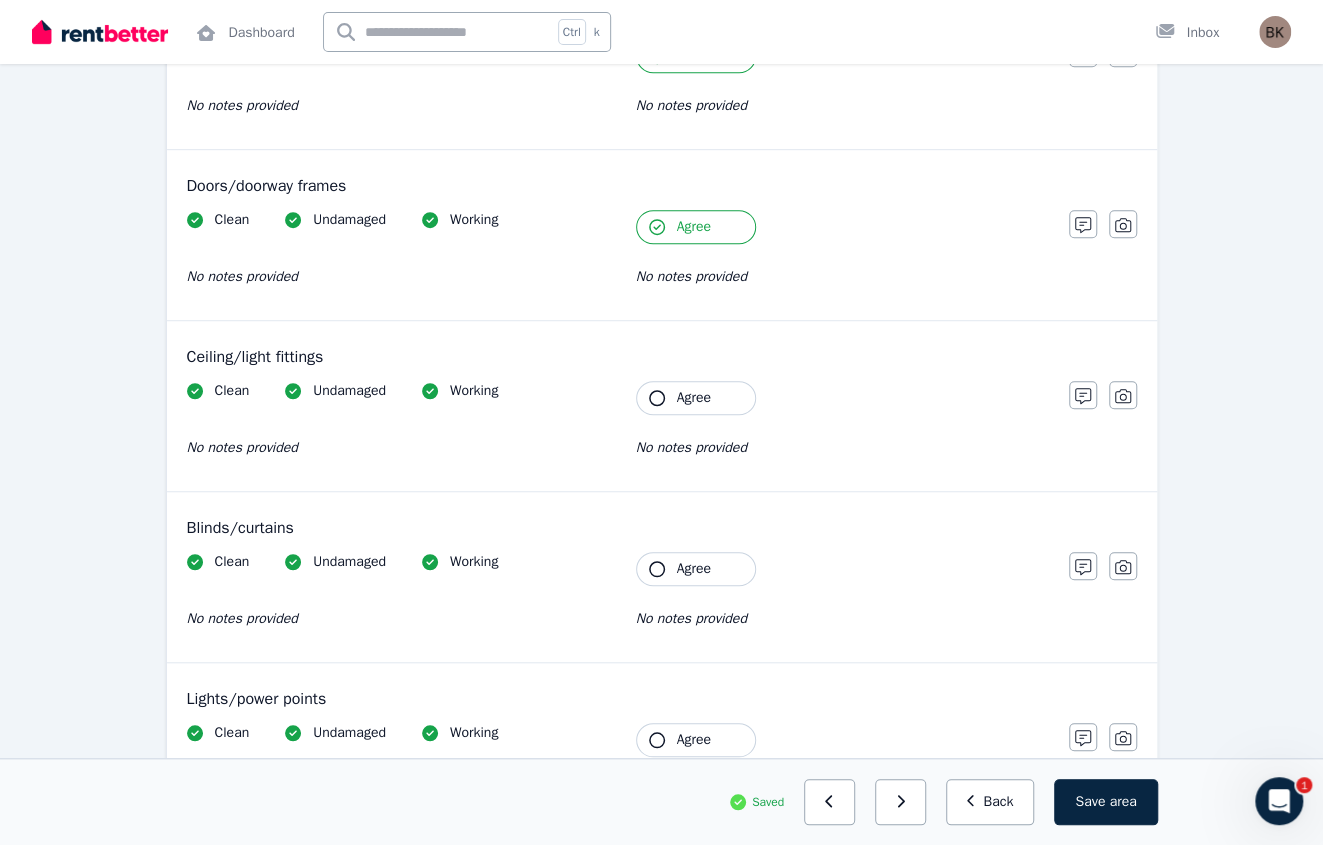 click on "Agree" at bounding box center (694, 398) 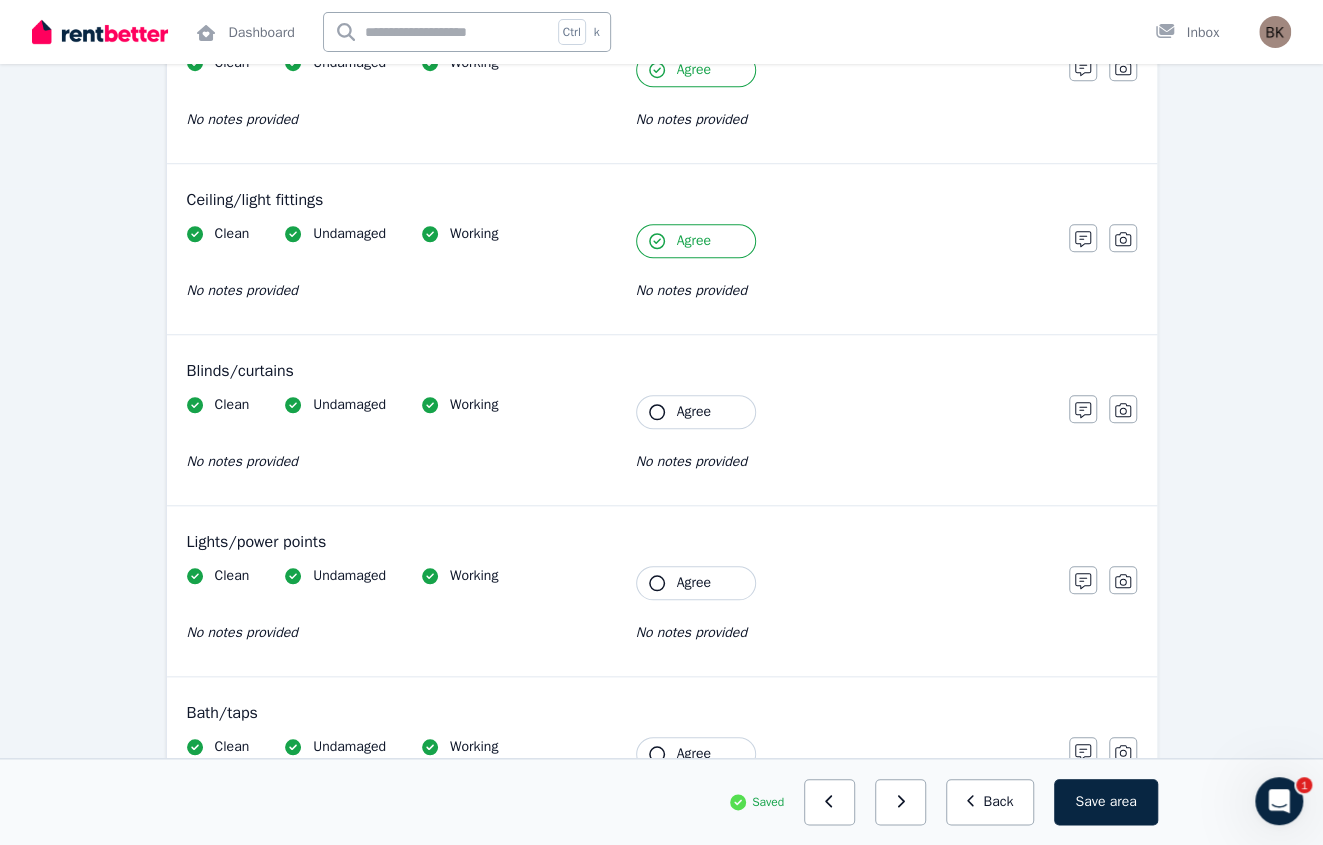 scroll, scrollTop: 700, scrollLeft: 0, axis: vertical 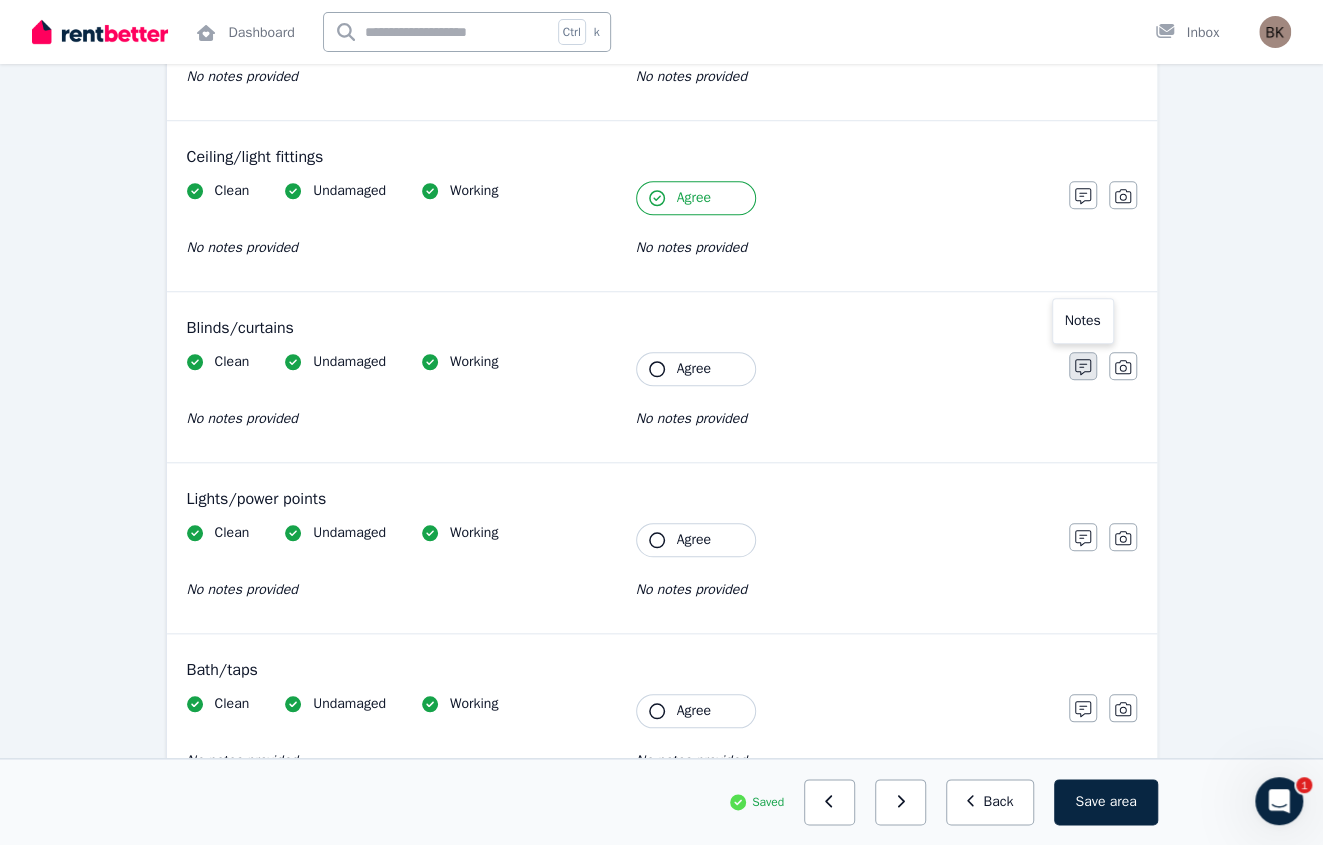 click 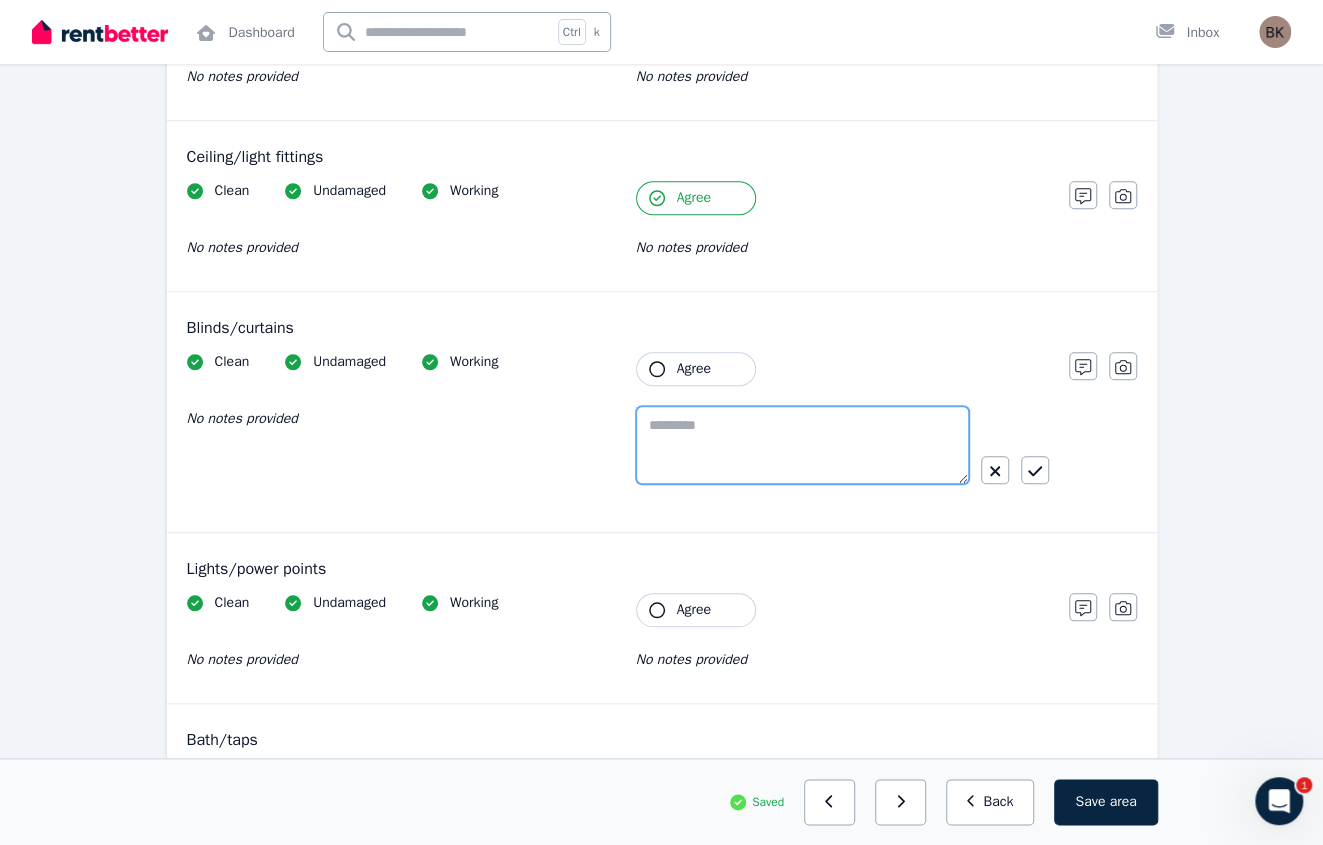 click at bounding box center (802, 445) 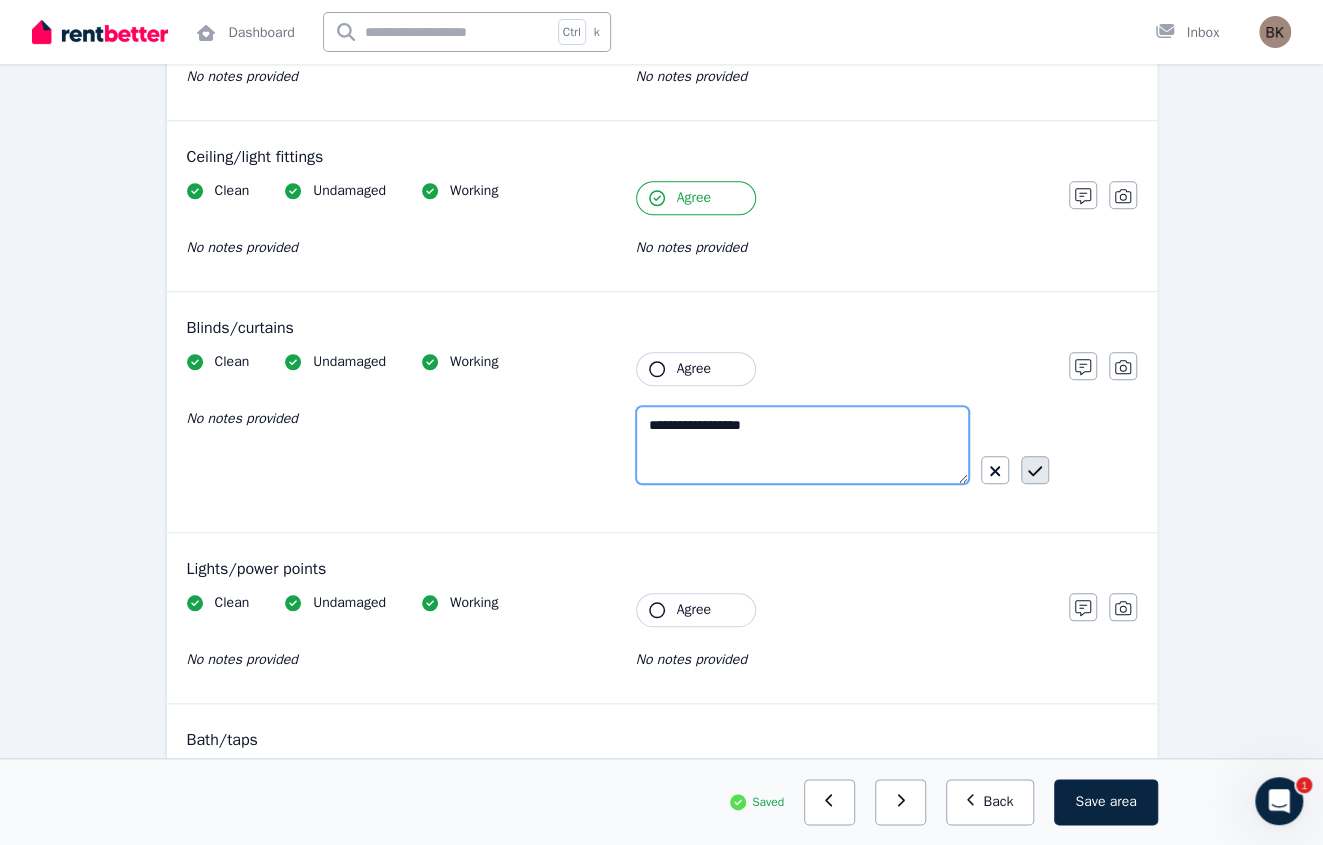 type on "**********" 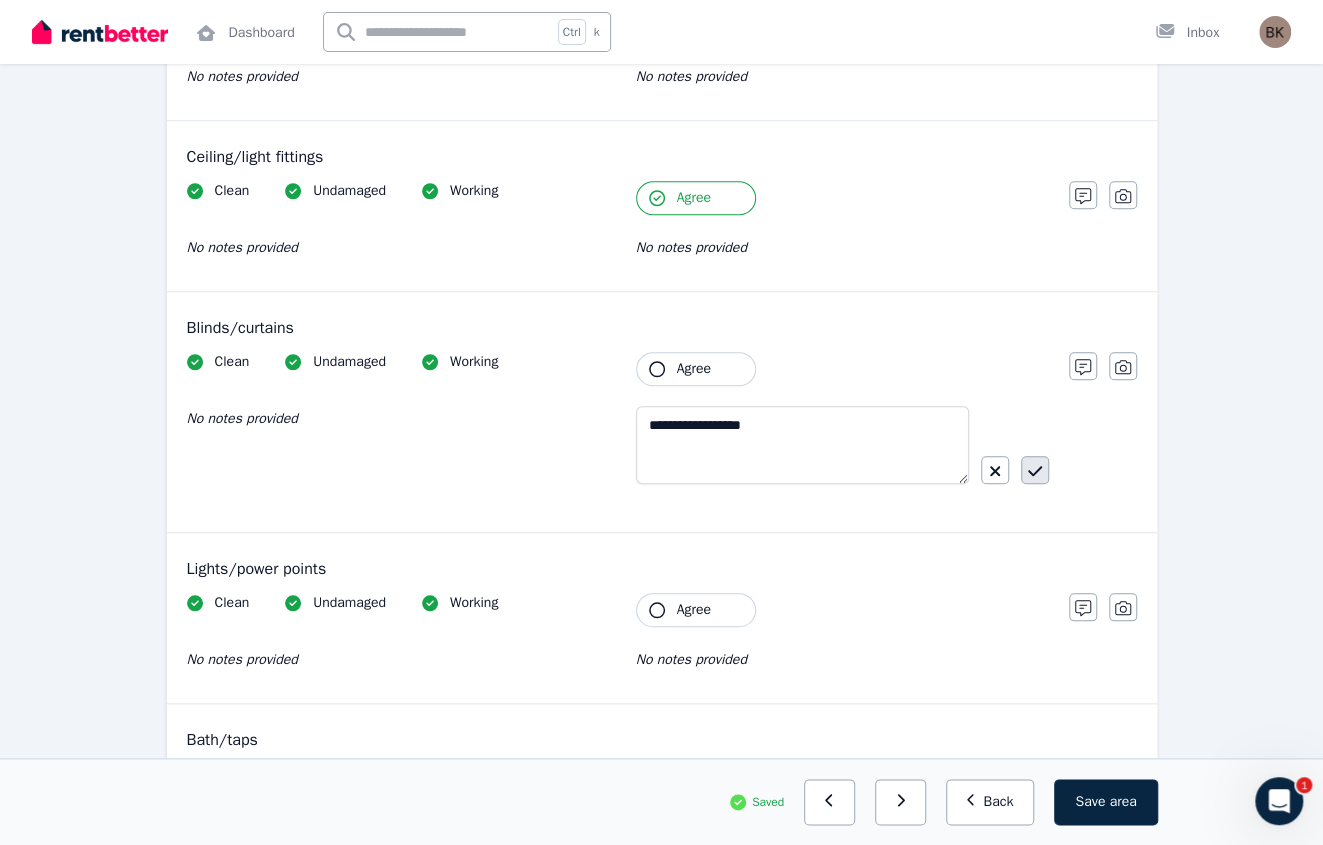 click 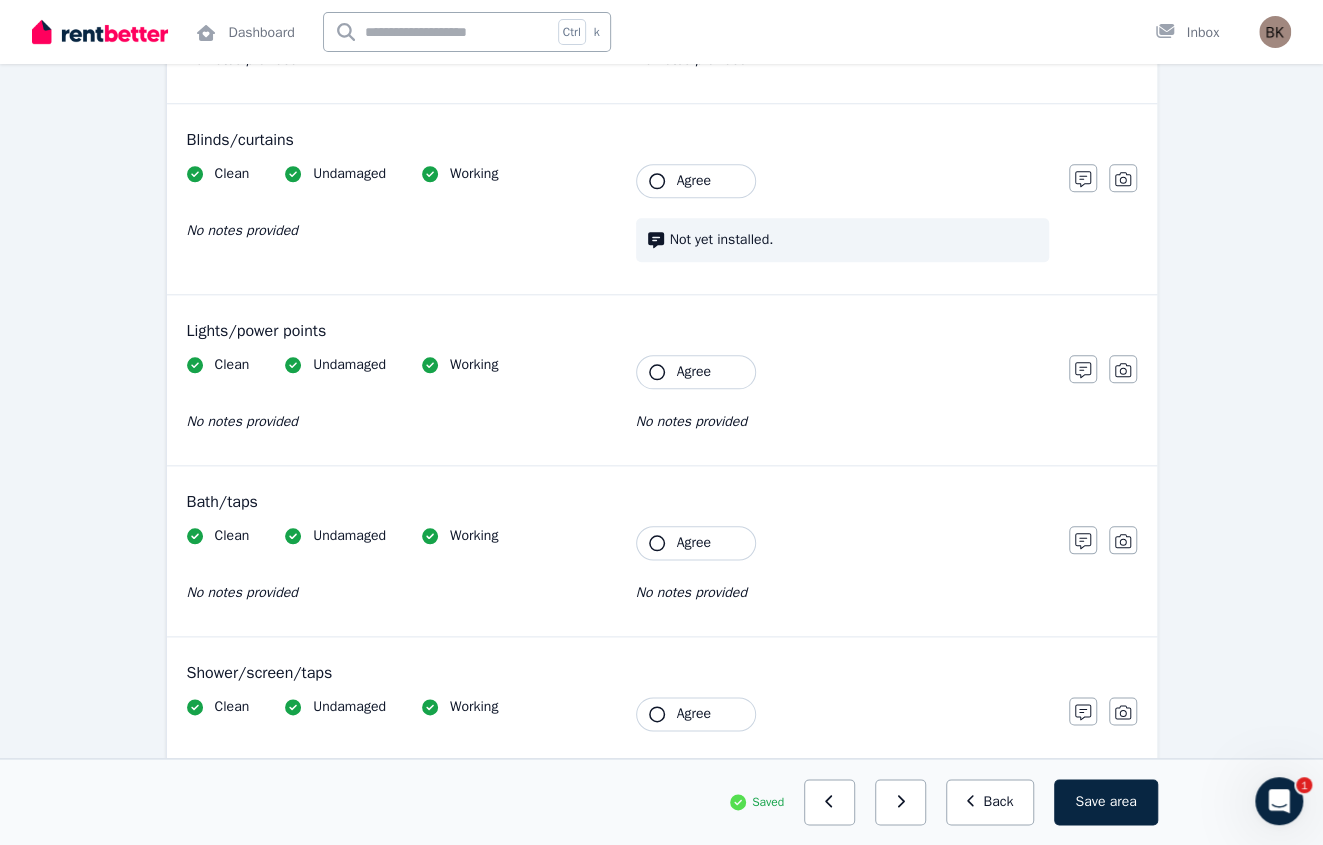 scroll, scrollTop: 900, scrollLeft: 0, axis: vertical 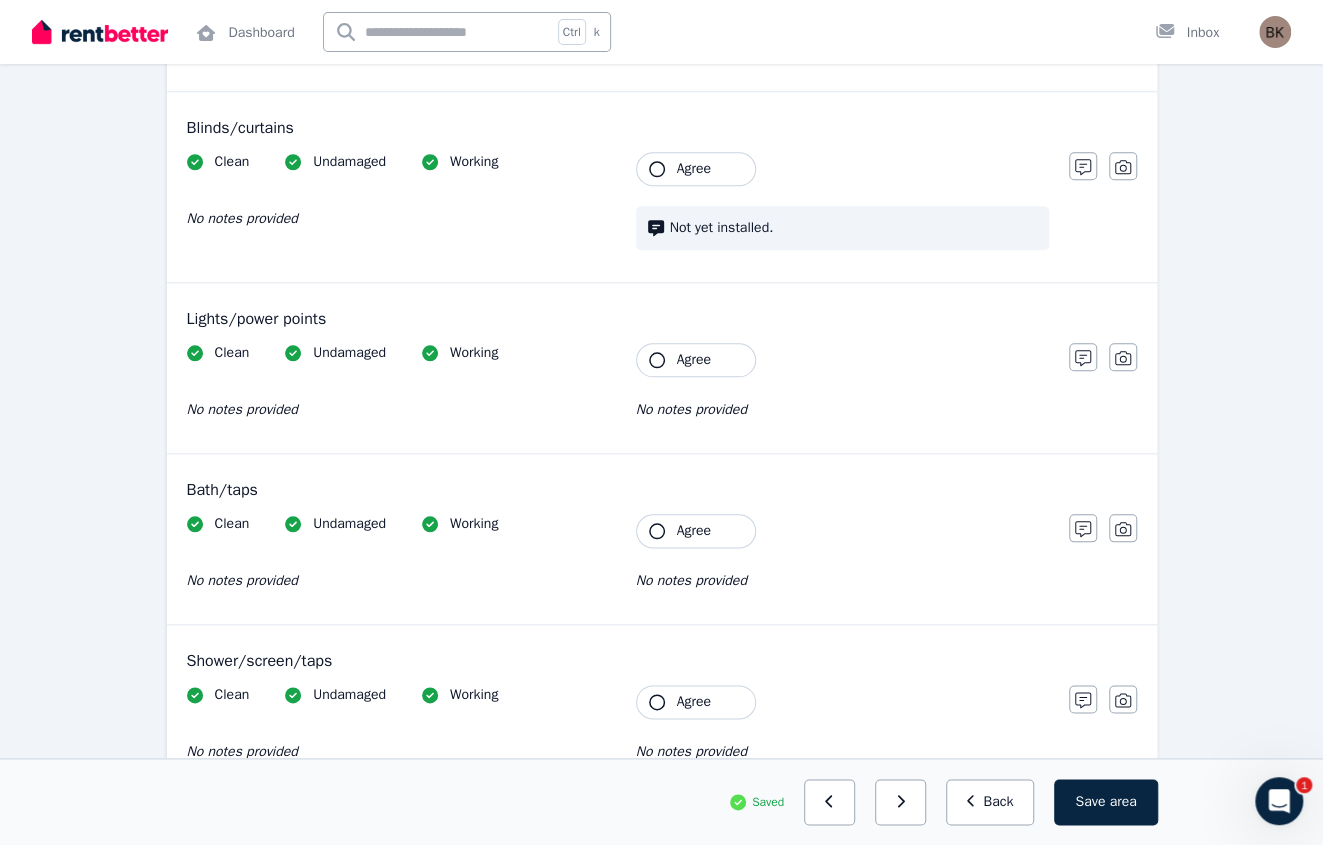 click on "Agree" at bounding box center (694, 360) 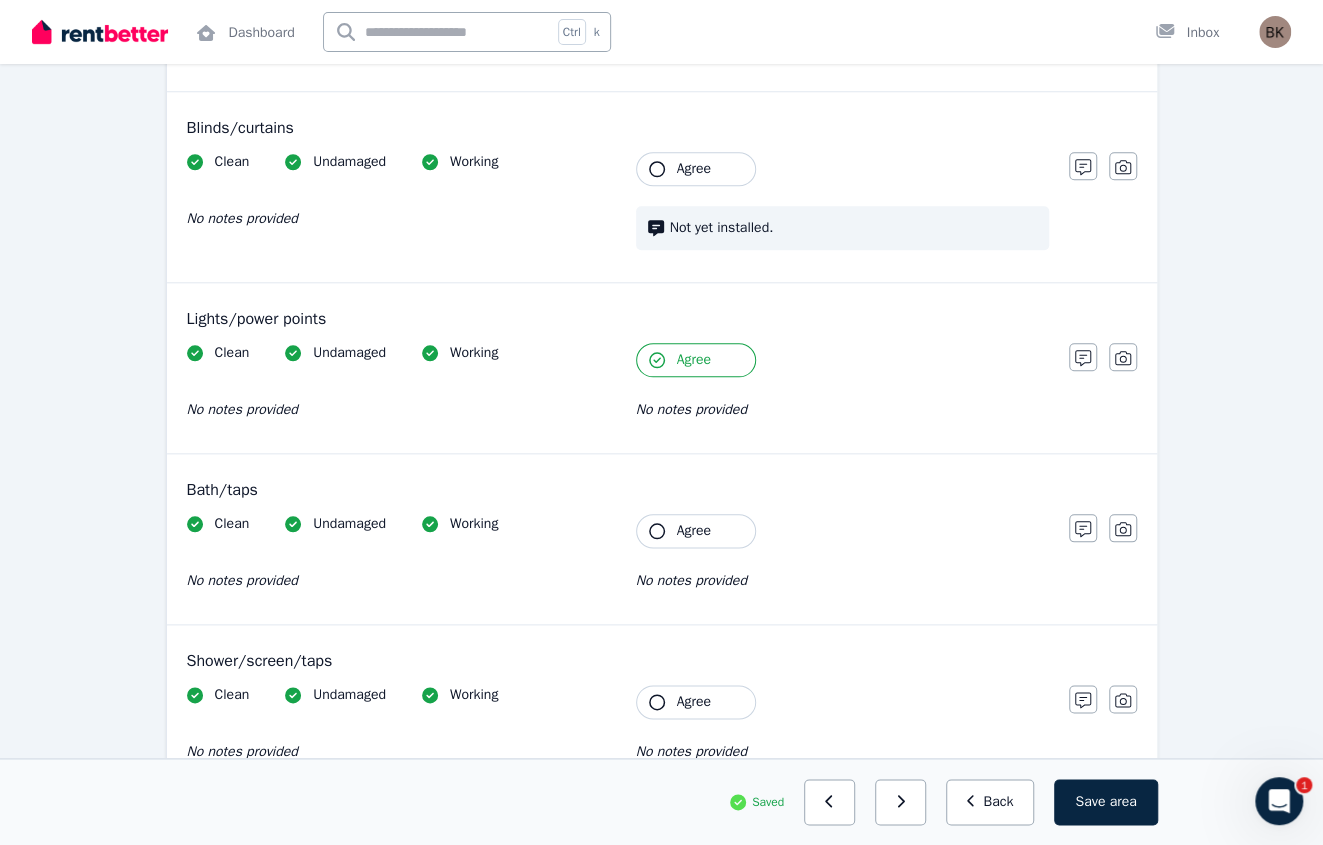 click on "Agree" at bounding box center (696, 531) 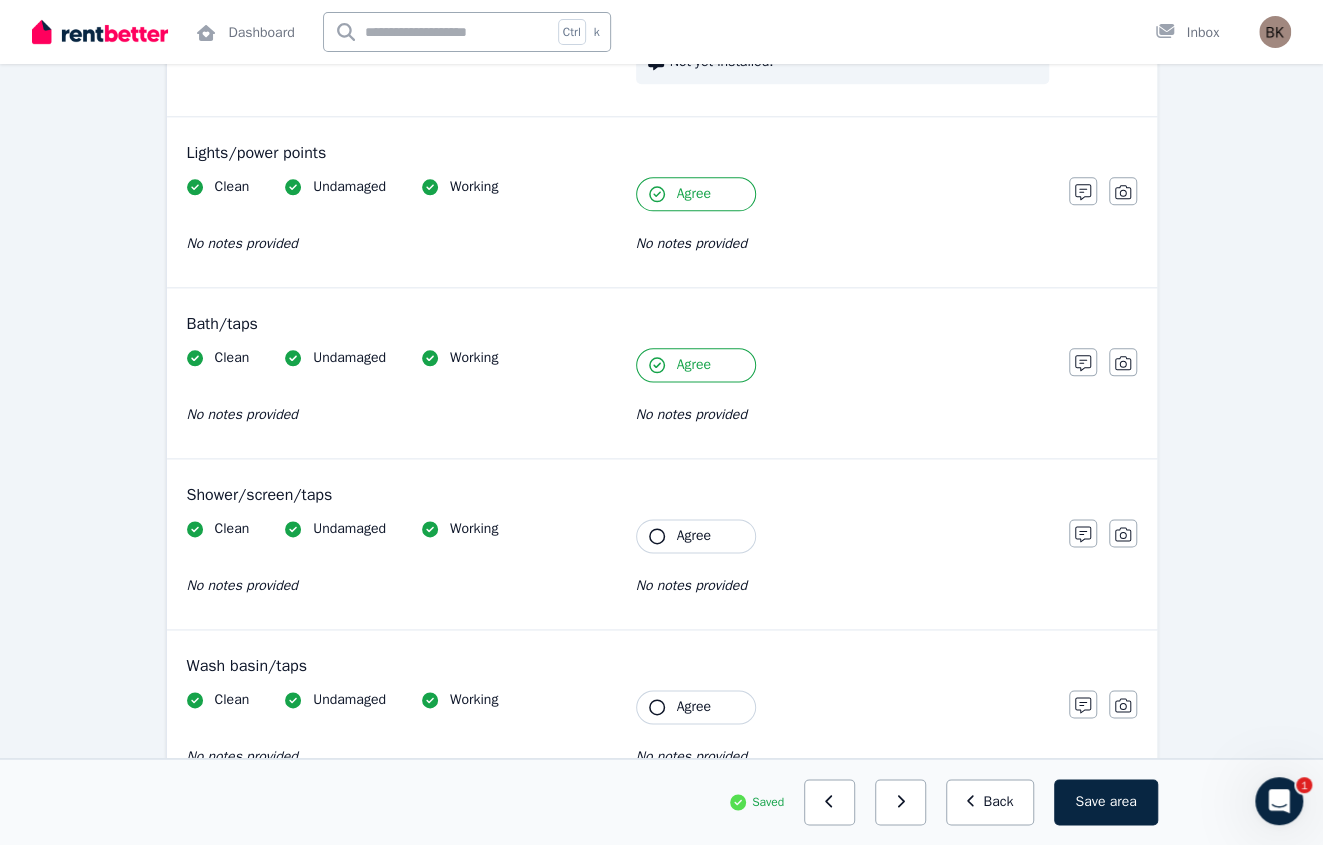 scroll, scrollTop: 1200, scrollLeft: 0, axis: vertical 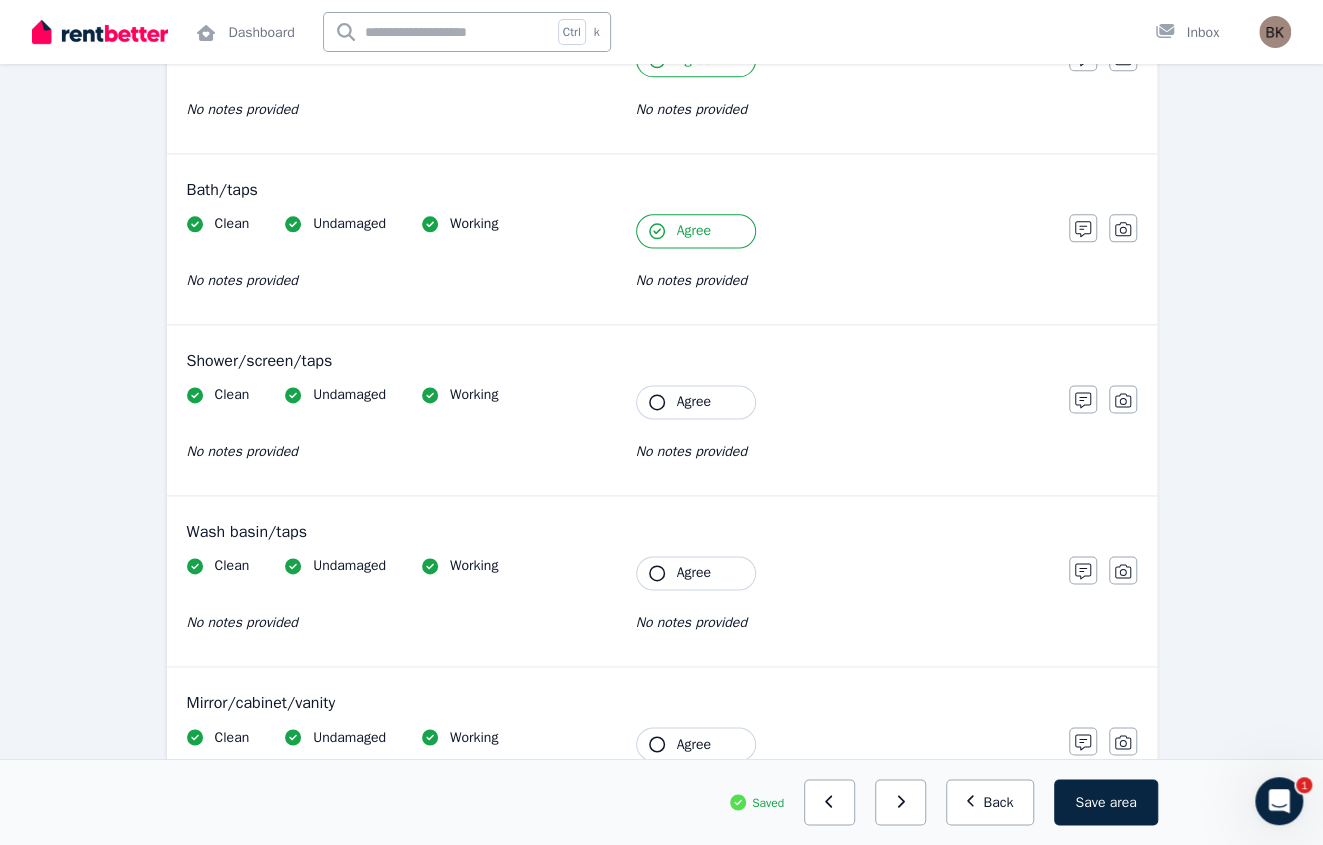 click on "Agree" at bounding box center (694, 402) 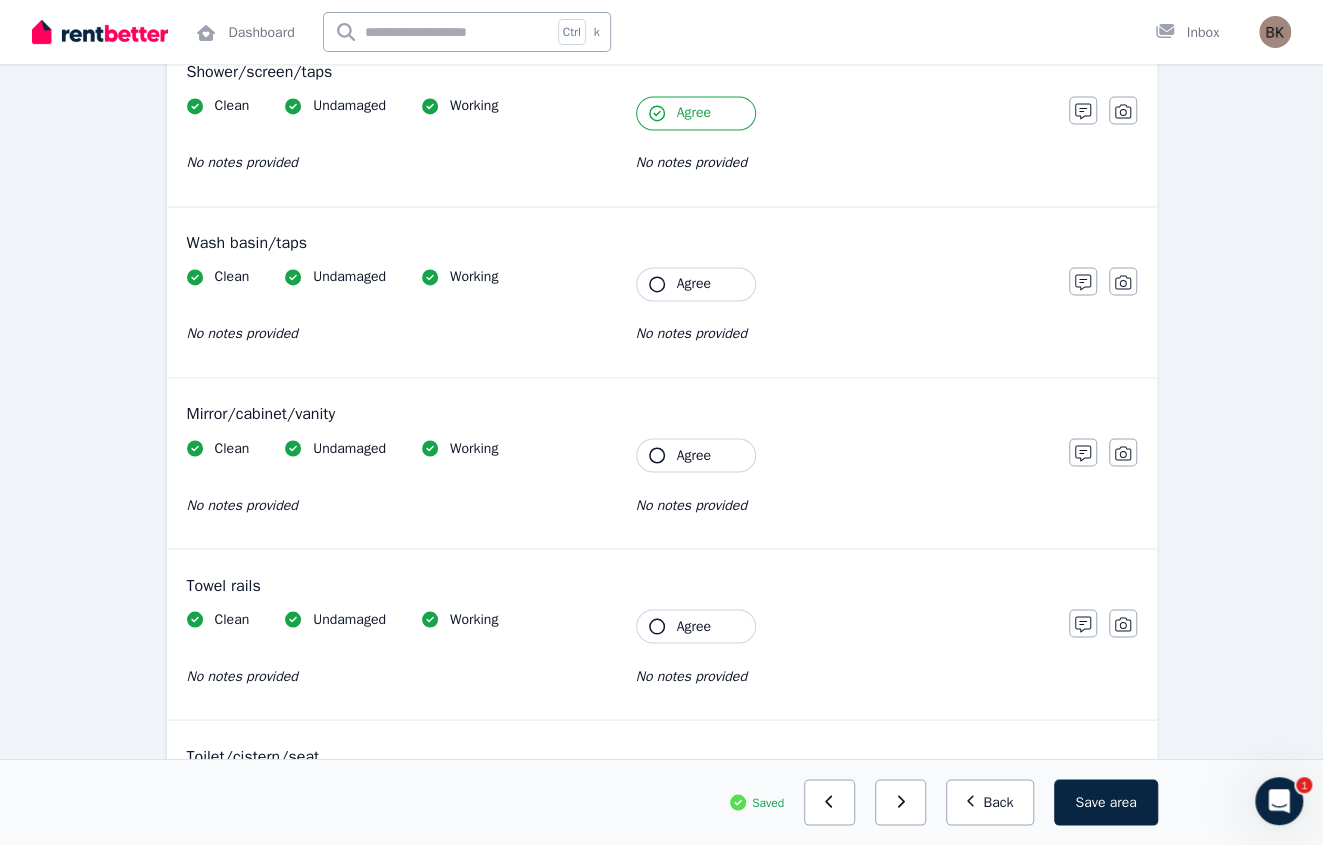 scroll, scrollTop: 1500, scrollLeft: 0, axis: vertical 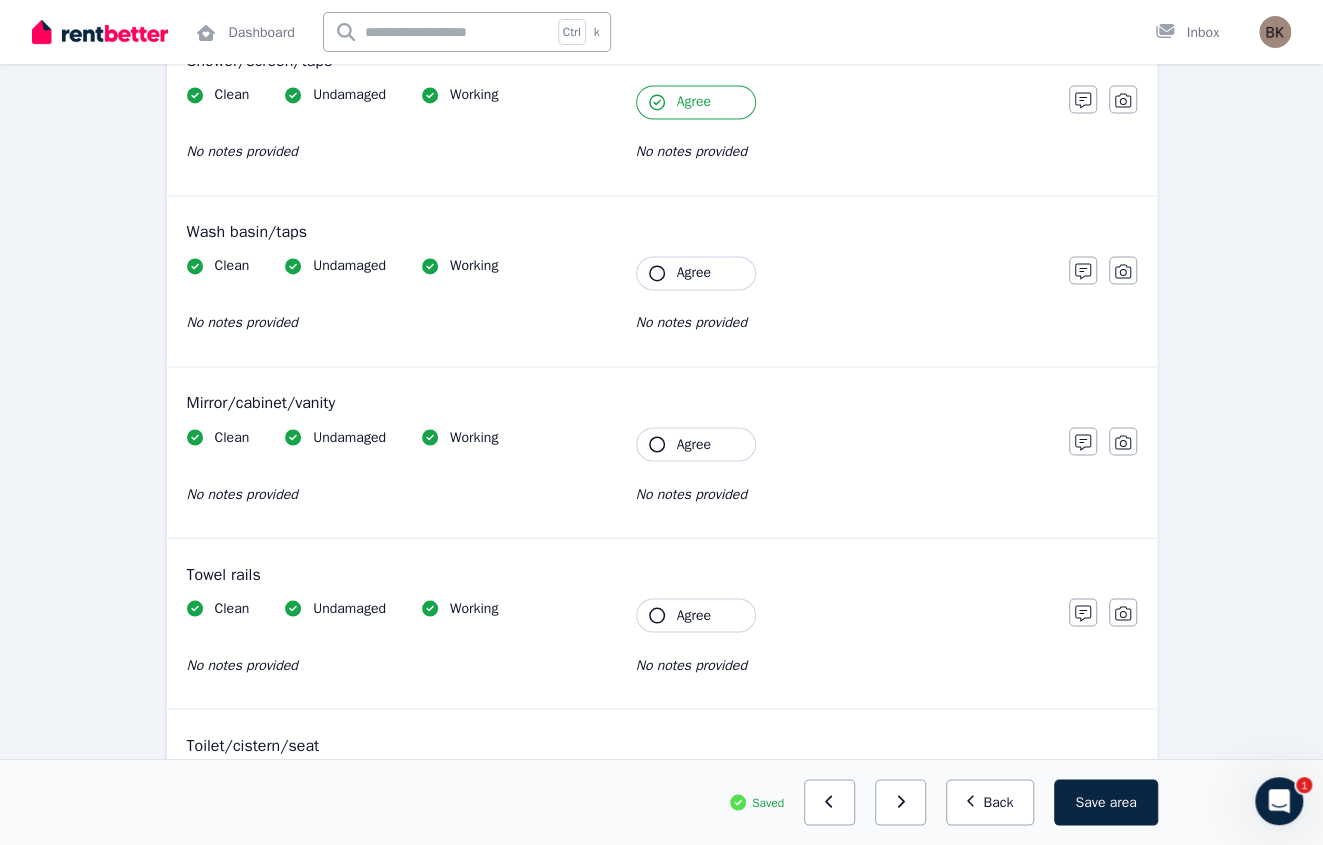 click on "Agree" at bounding box center [696, 273] 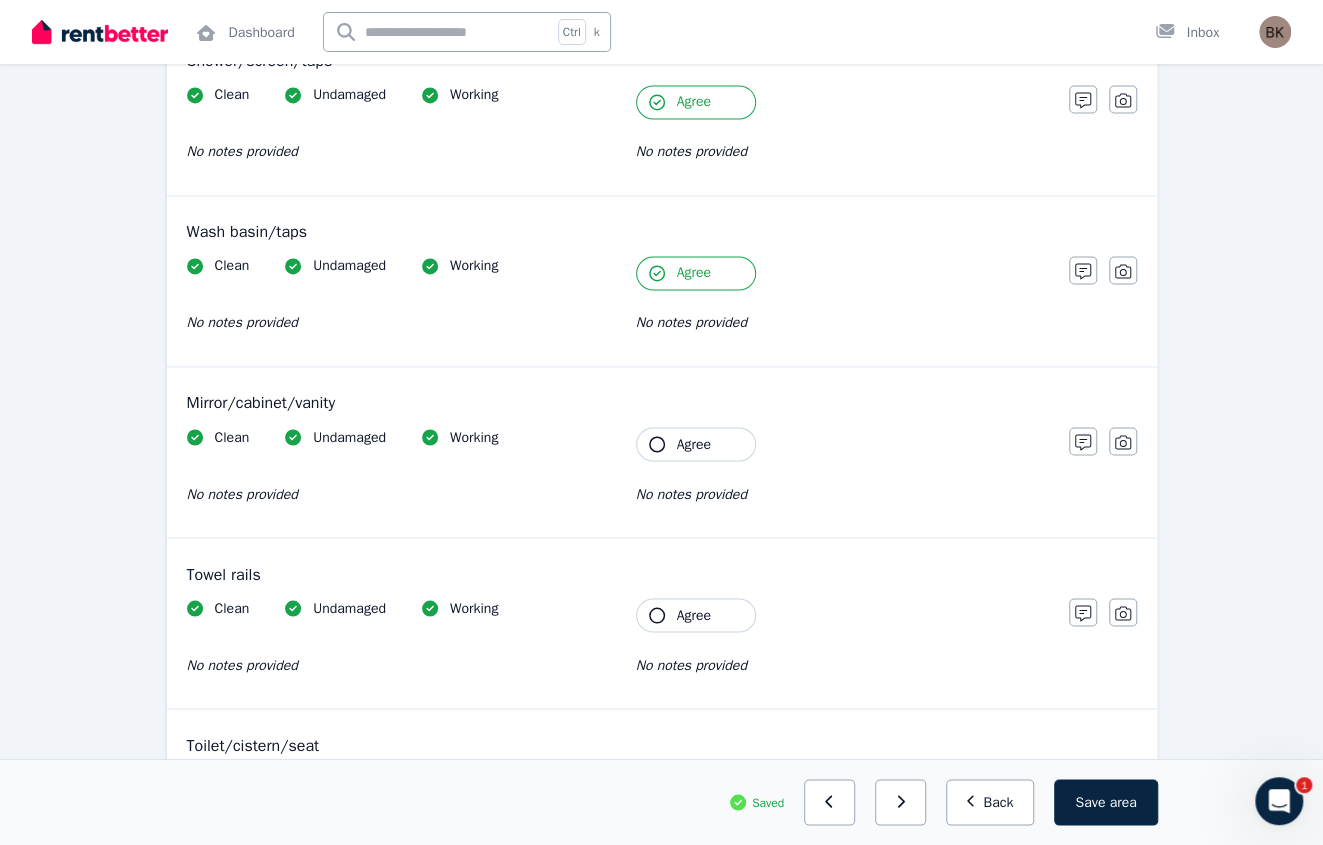 click on "Agree" at bounding box center [696, 444] 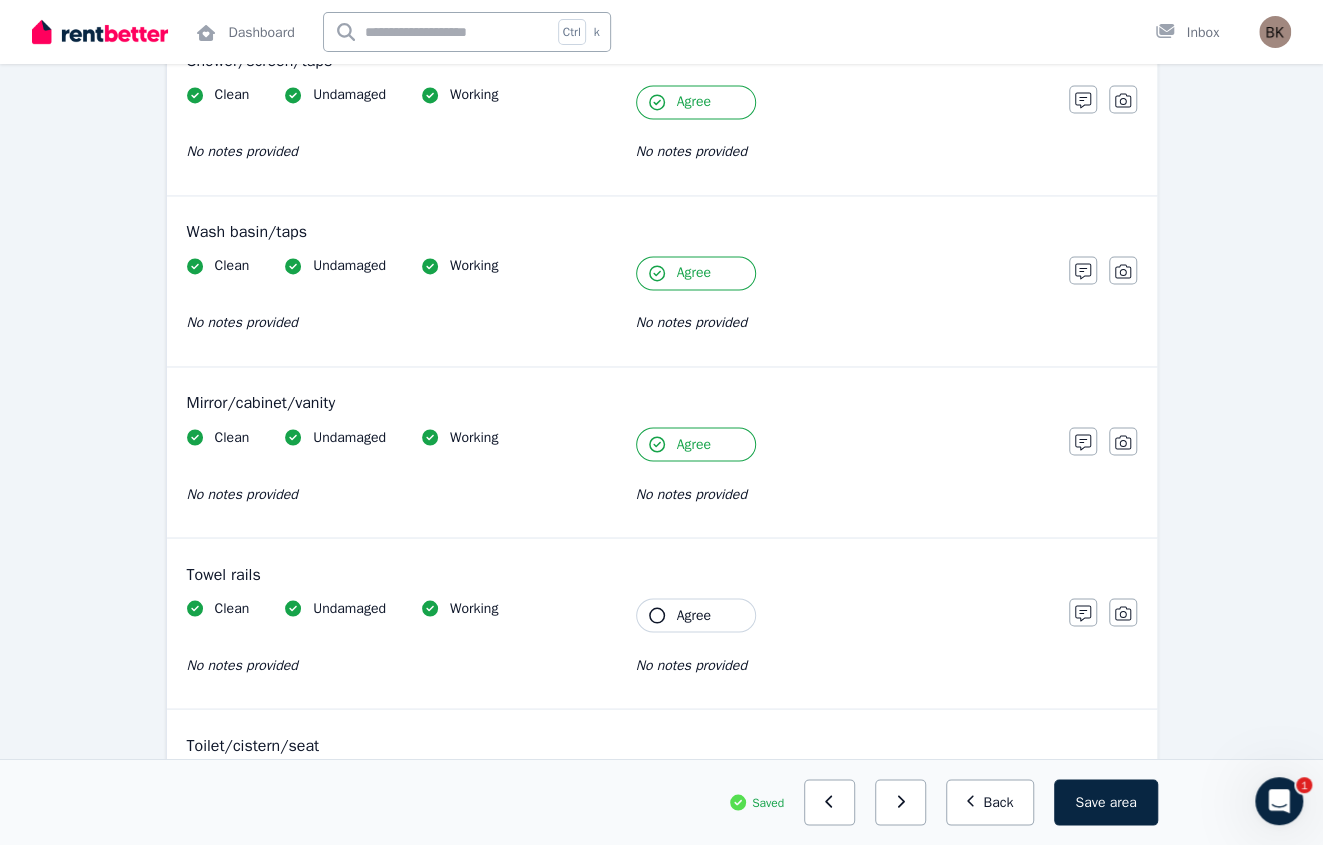 click 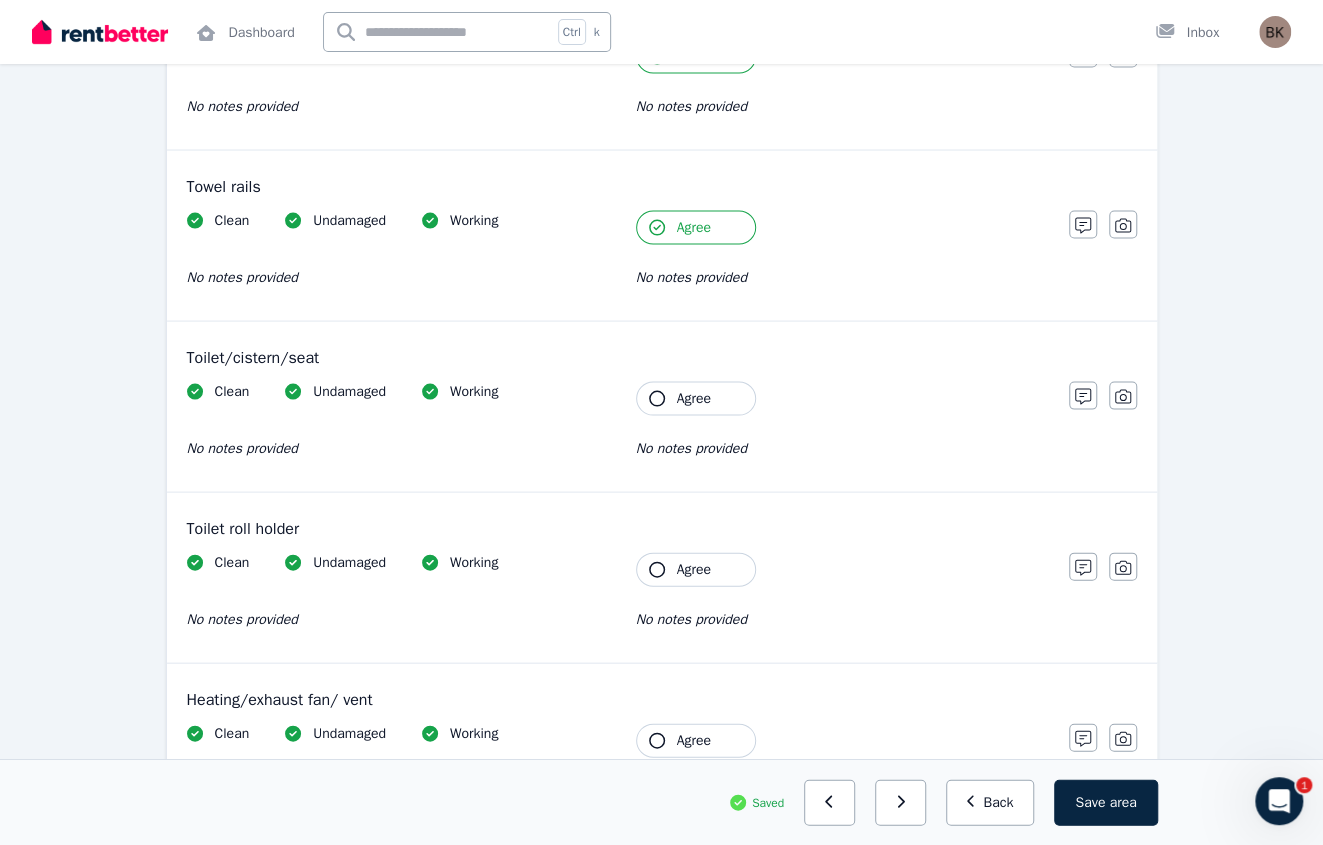 scroll, scrollTop: 1900, scrollLeft: 0, axis: vertical 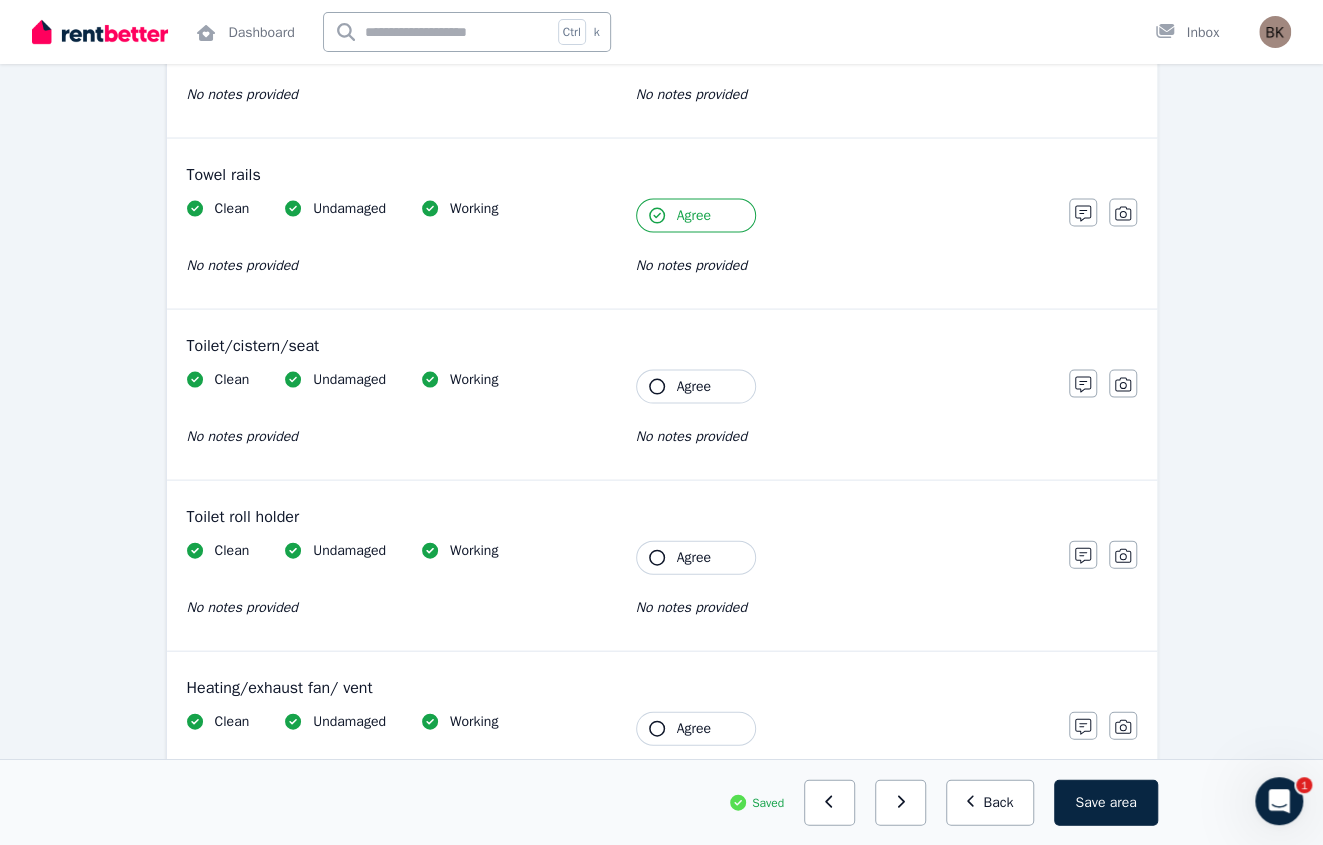 click on "Agree" at bounding box center (694, 386) 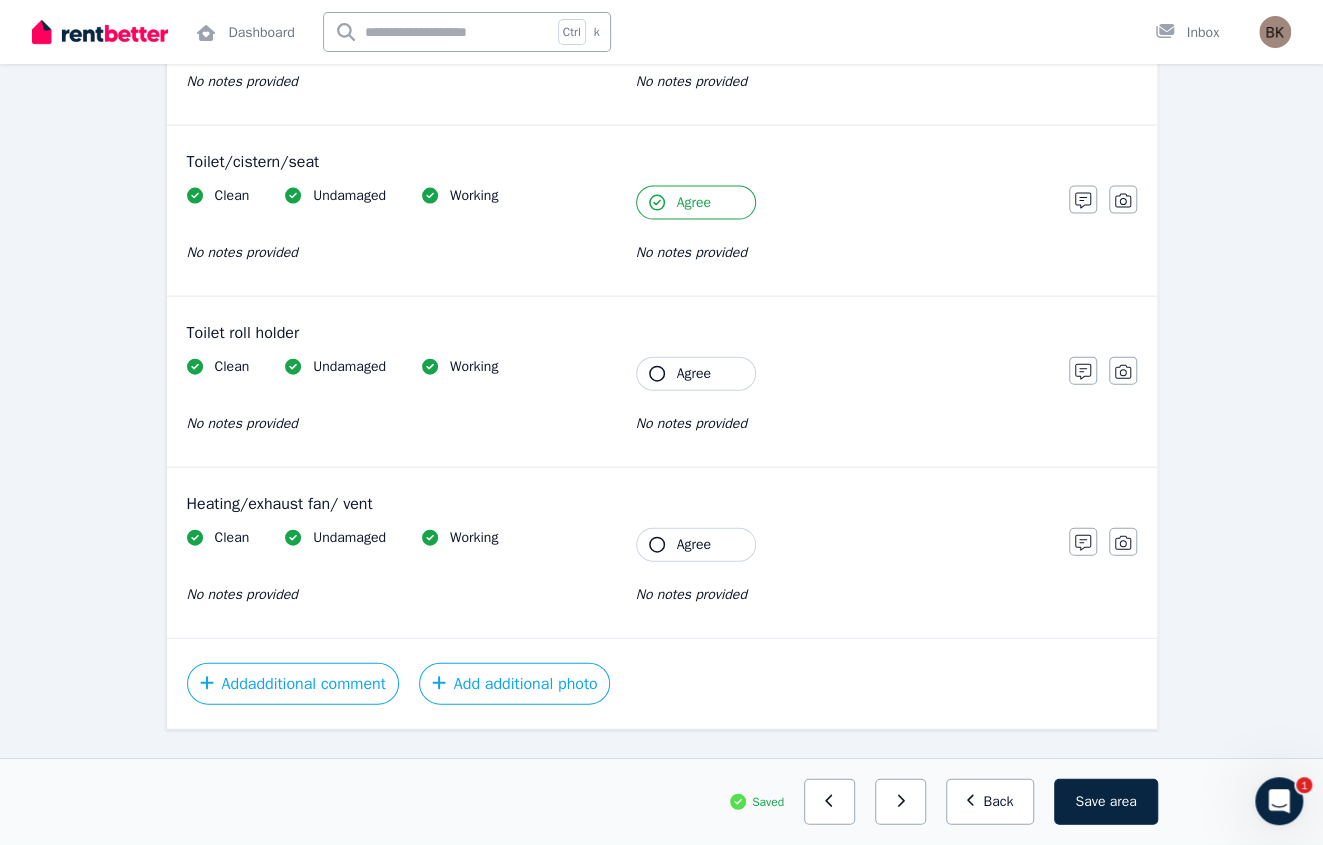 scroll, scrollTop: 2100, scrollLeft: 0, axis: vertical 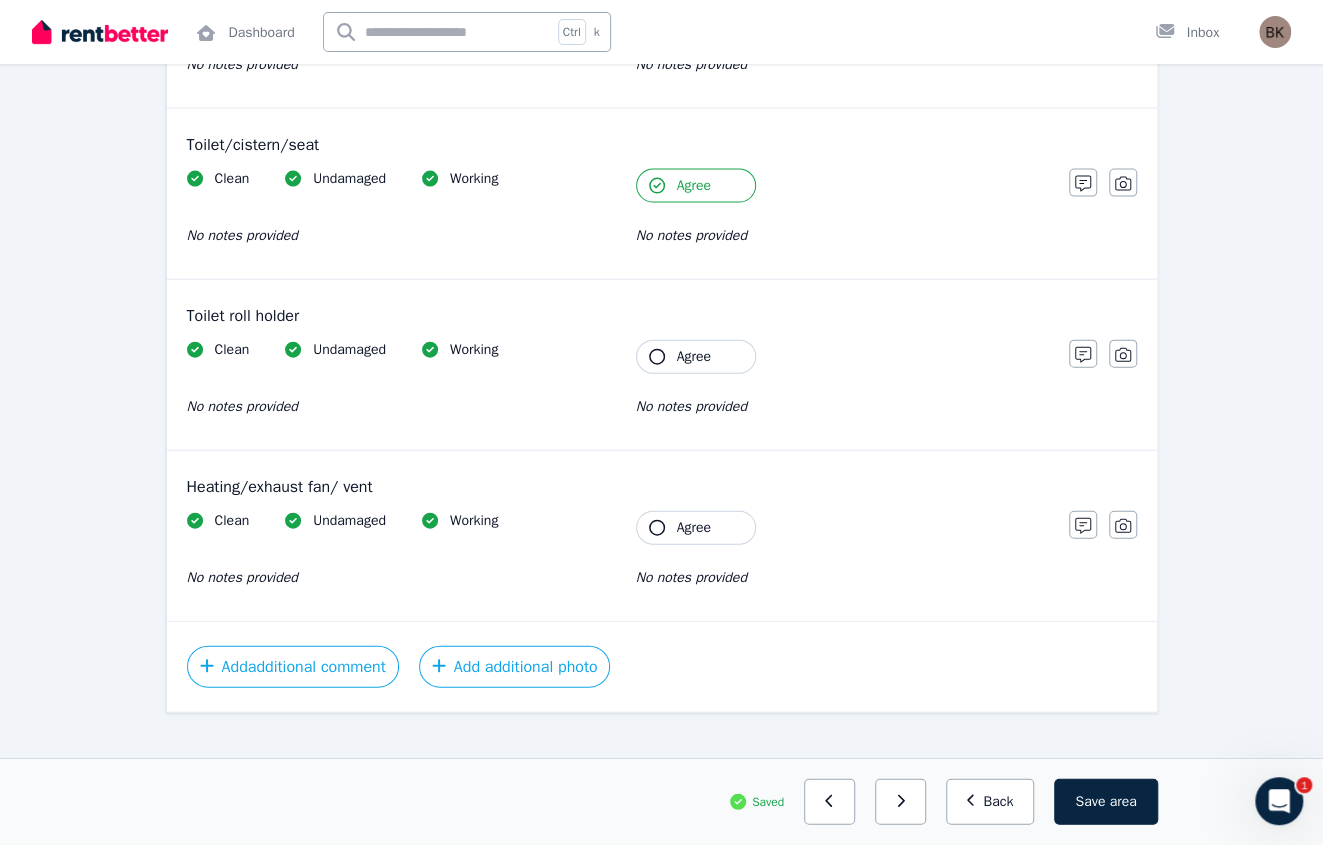 click on "Agree" at bounding box center [694, 357] 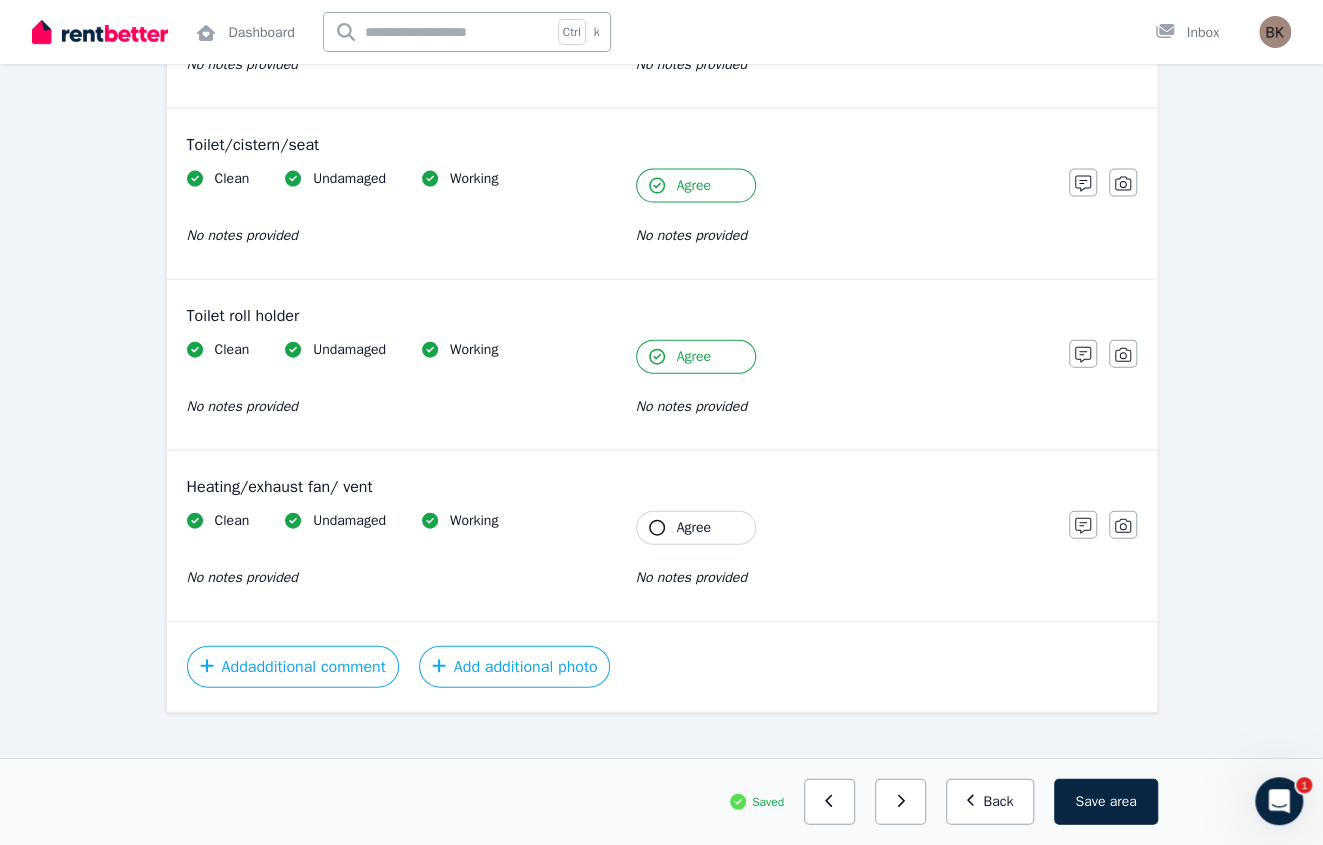 click on "Agree" at bounding box center [694, 528] 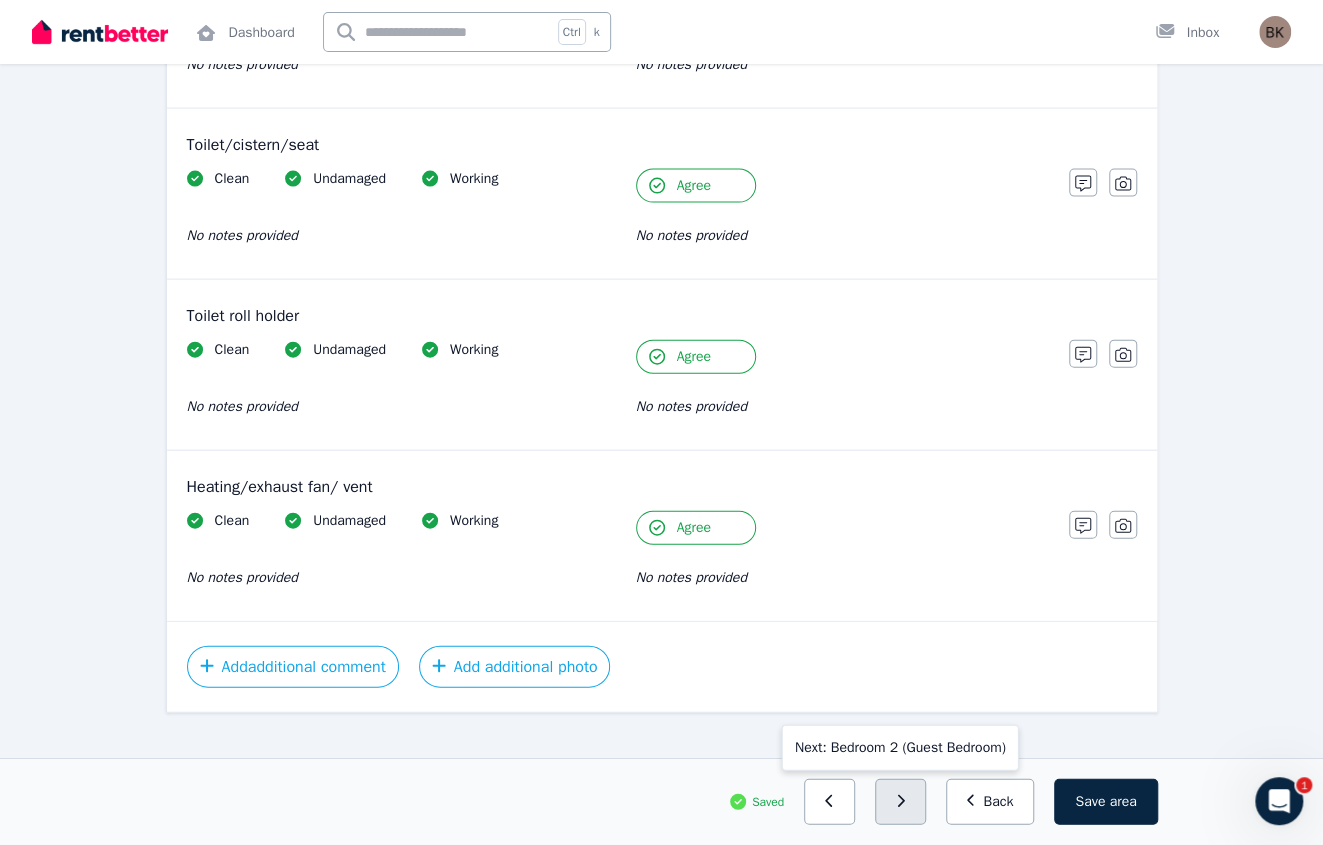 click 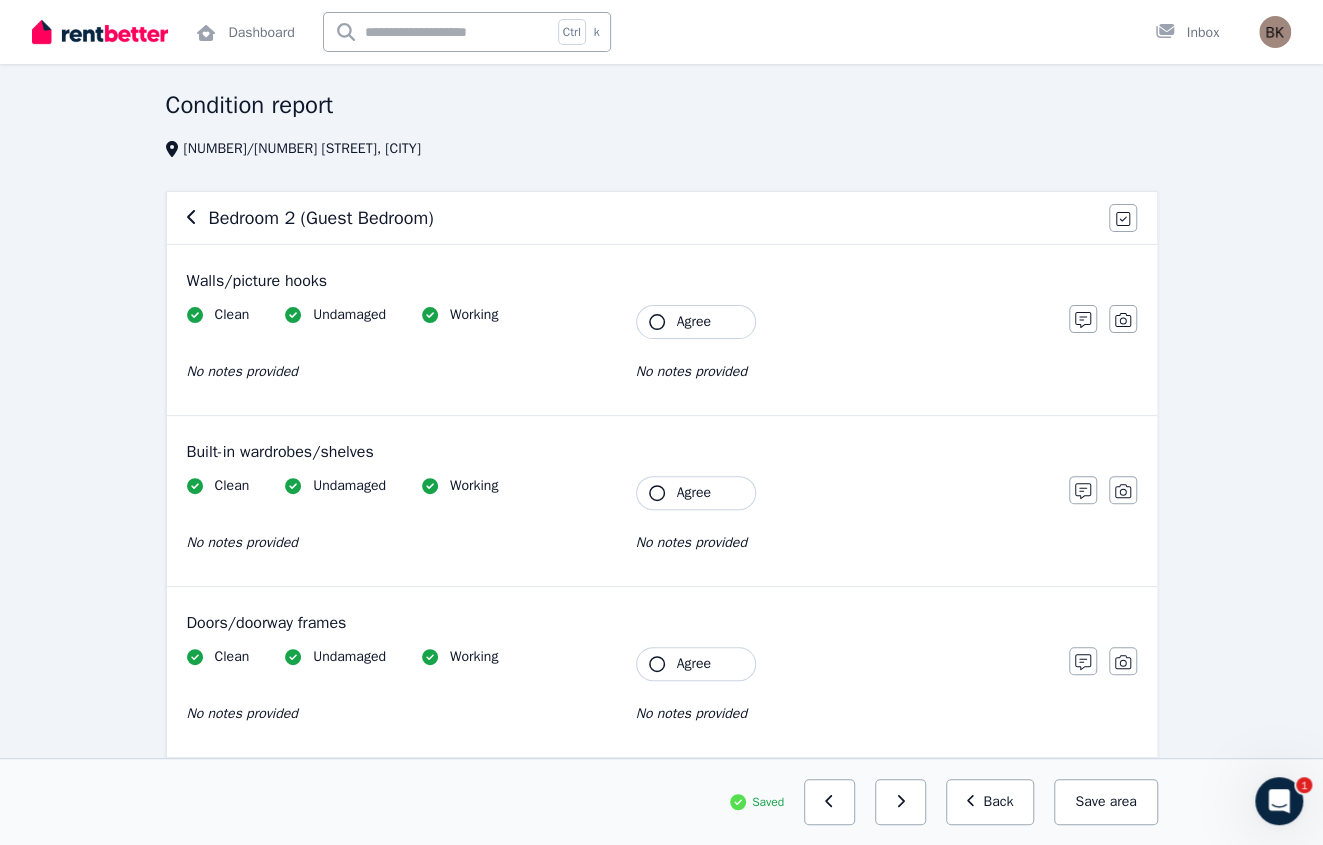 scroll, scrollTop: 58, scrollLeft: 0, axis: vertical 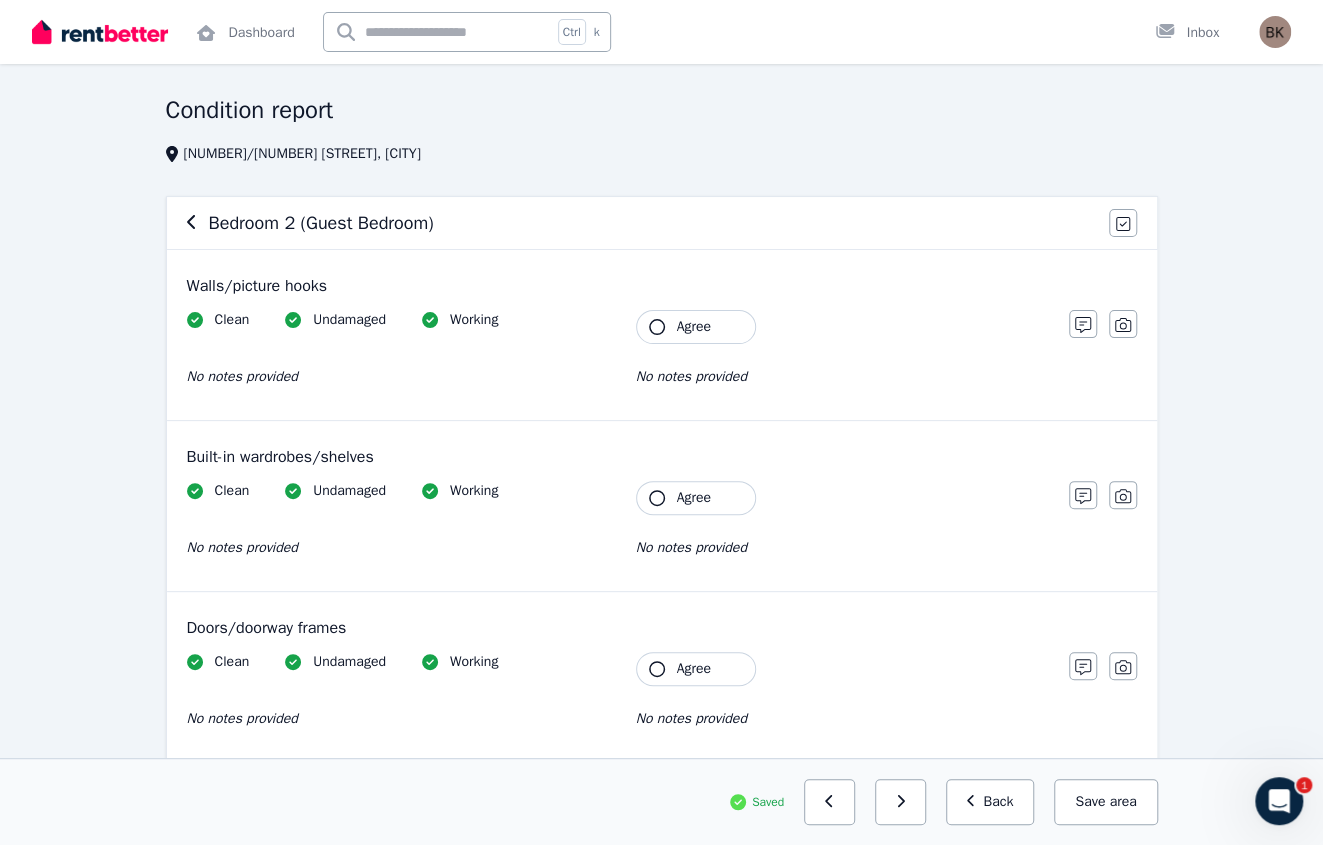click on "Agree" at bounding box center (694, 327) 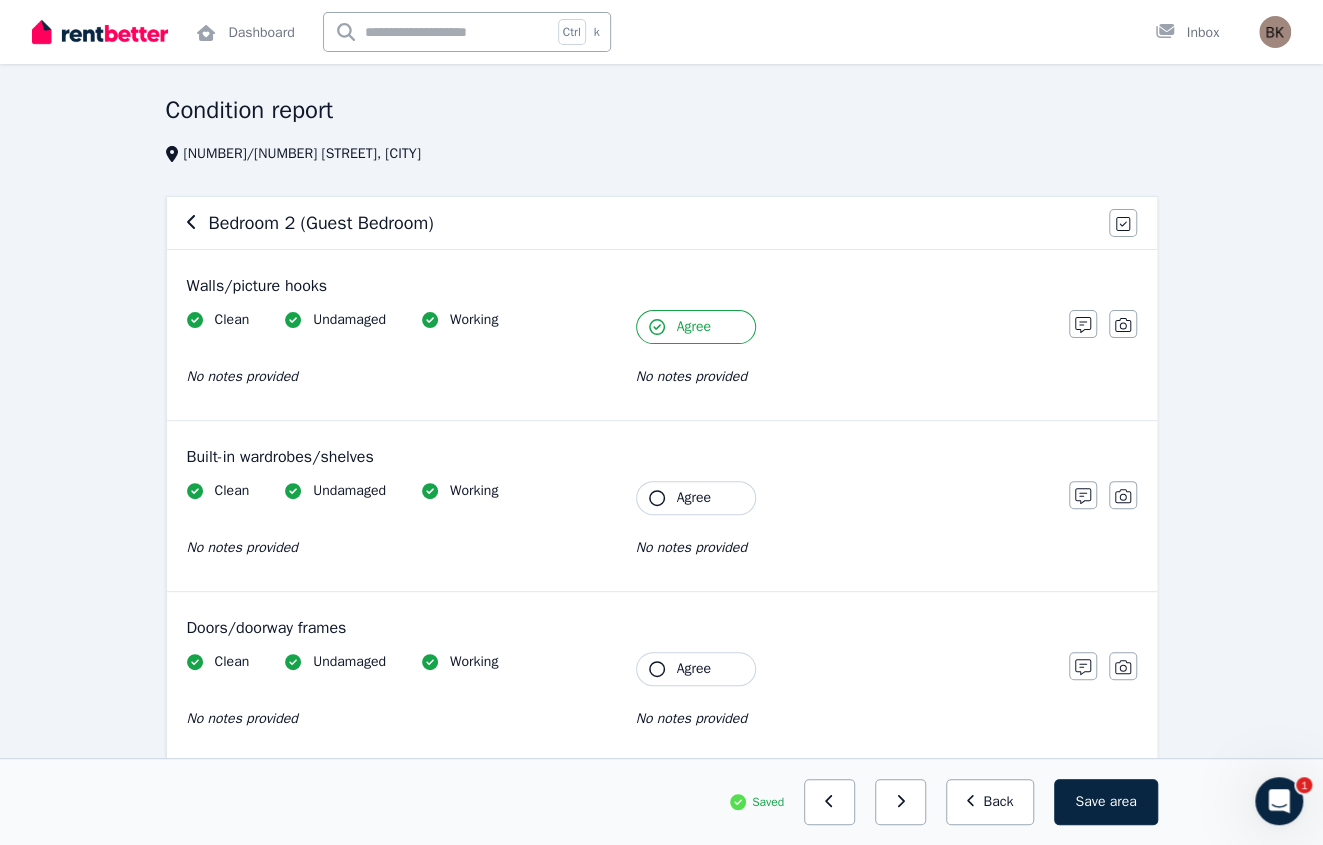 click on "Agree" at bounding box center [696, 498] 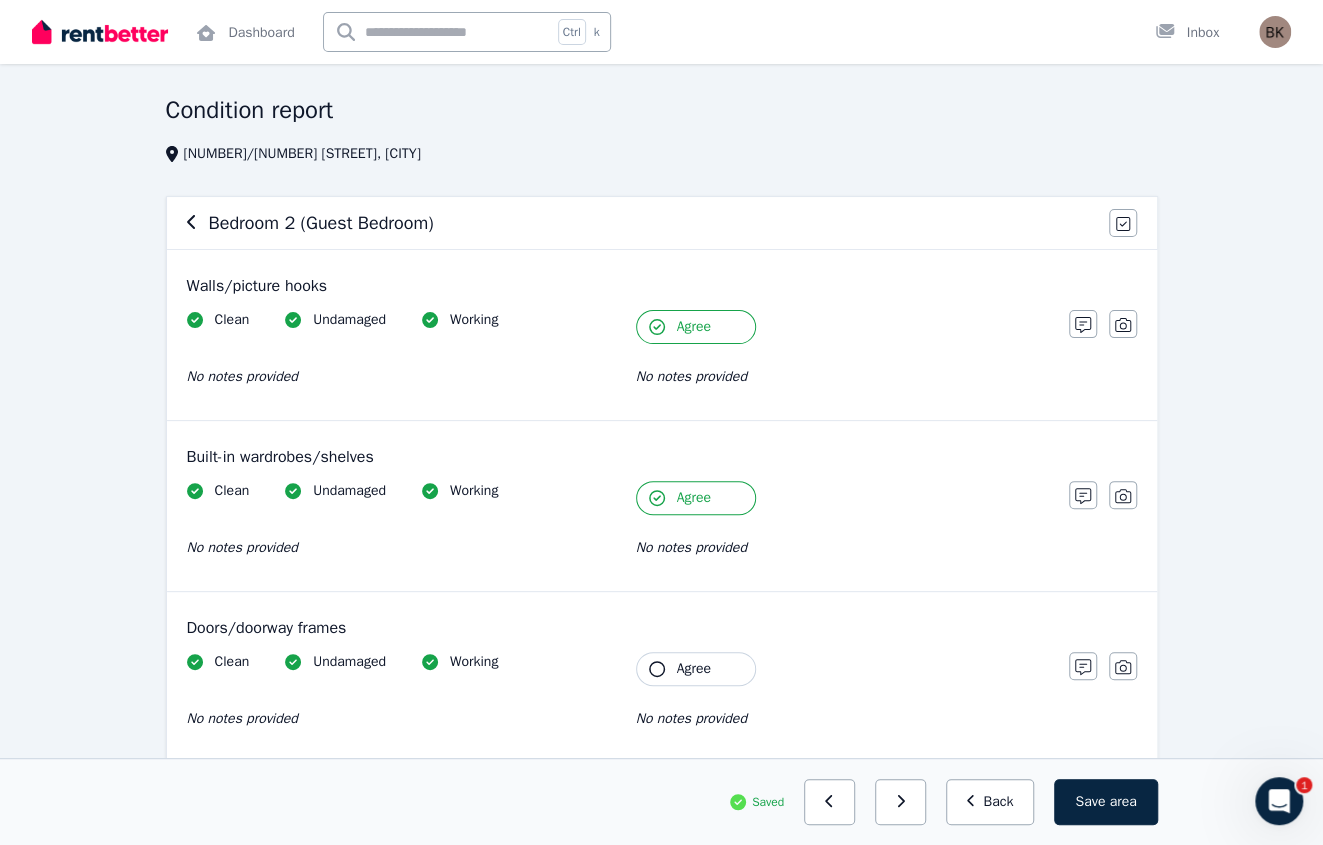 click on "Agree" at bounding box center [696, 669] 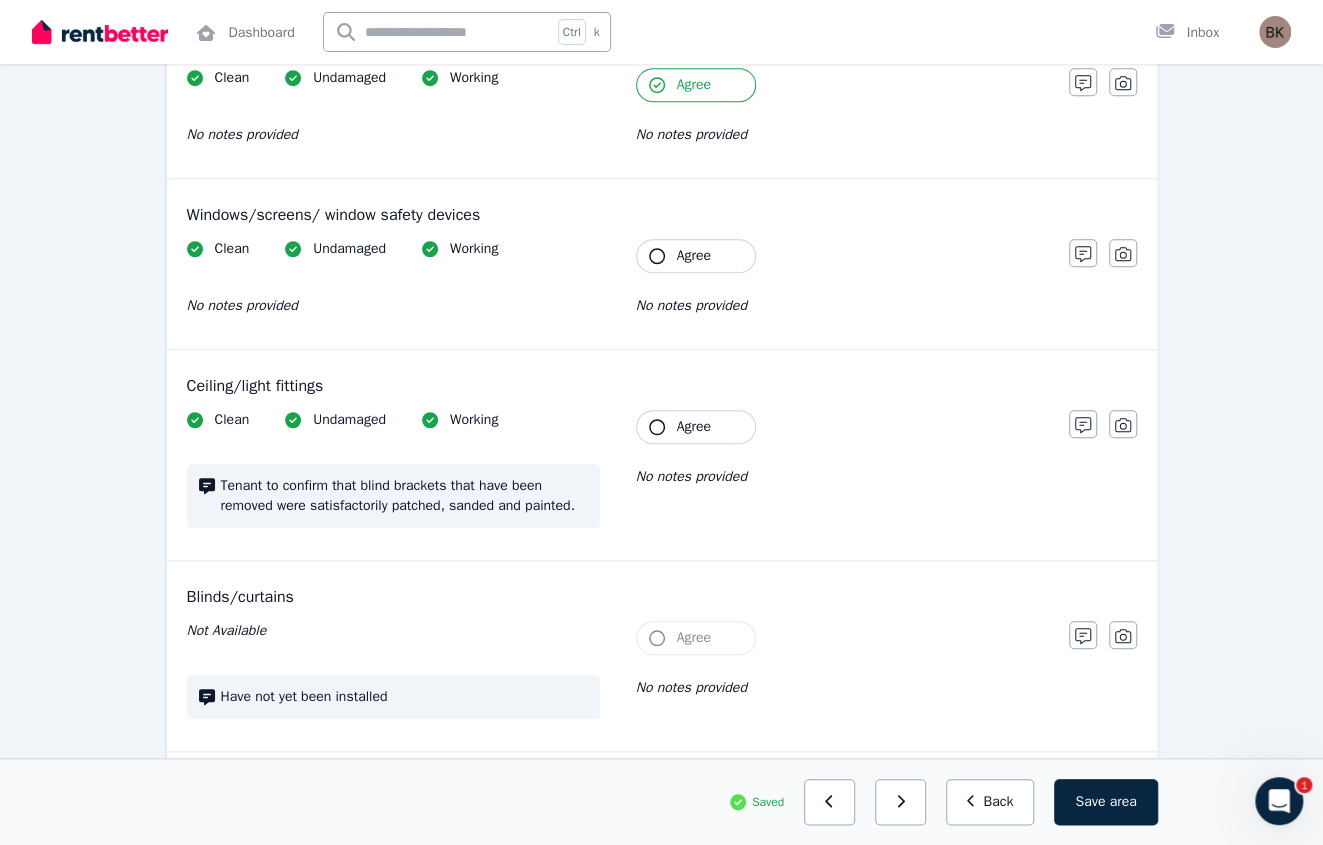 scroll, scrollTop: 658, scrollLeft: 0, axis: vertical 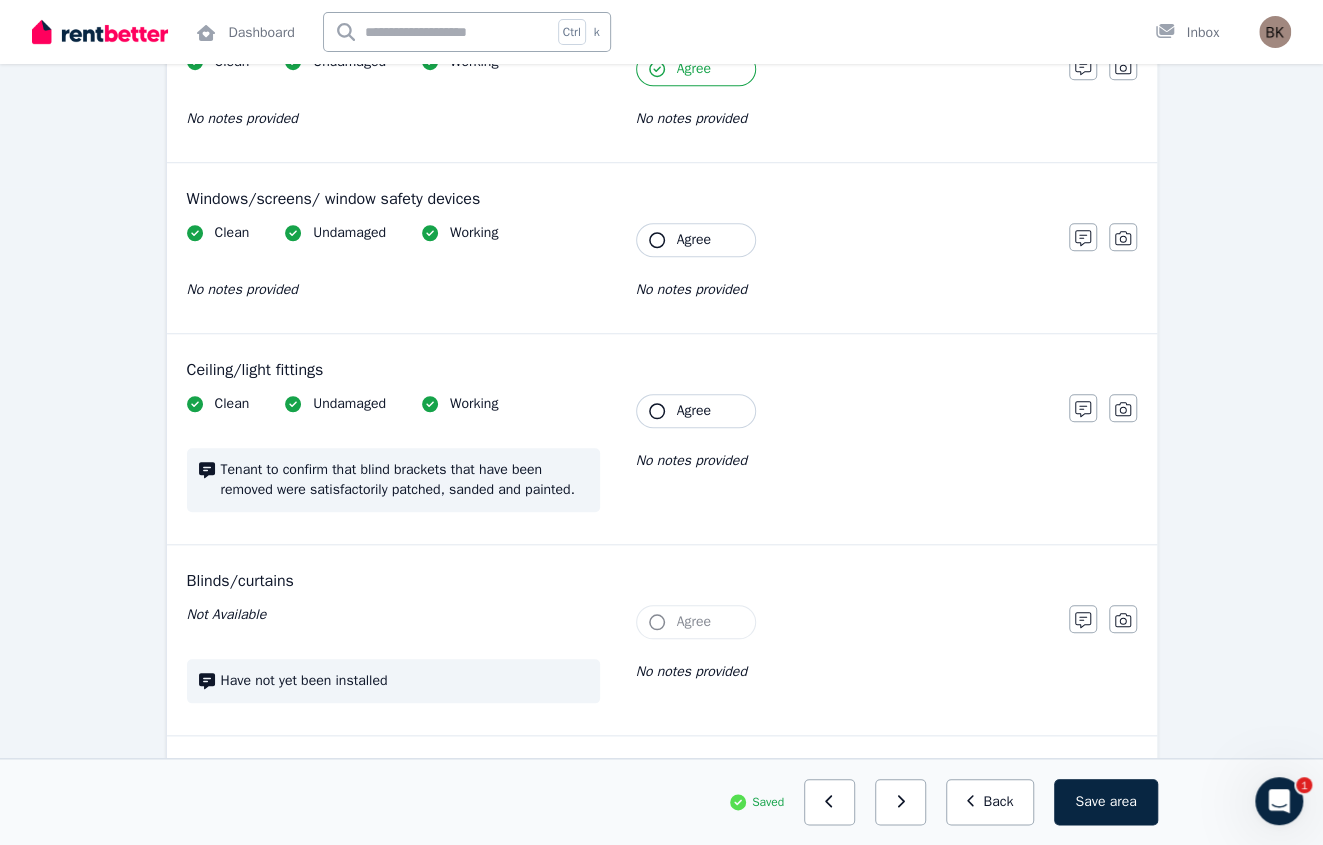 click on "Agree" at bounding box center [694, 240] 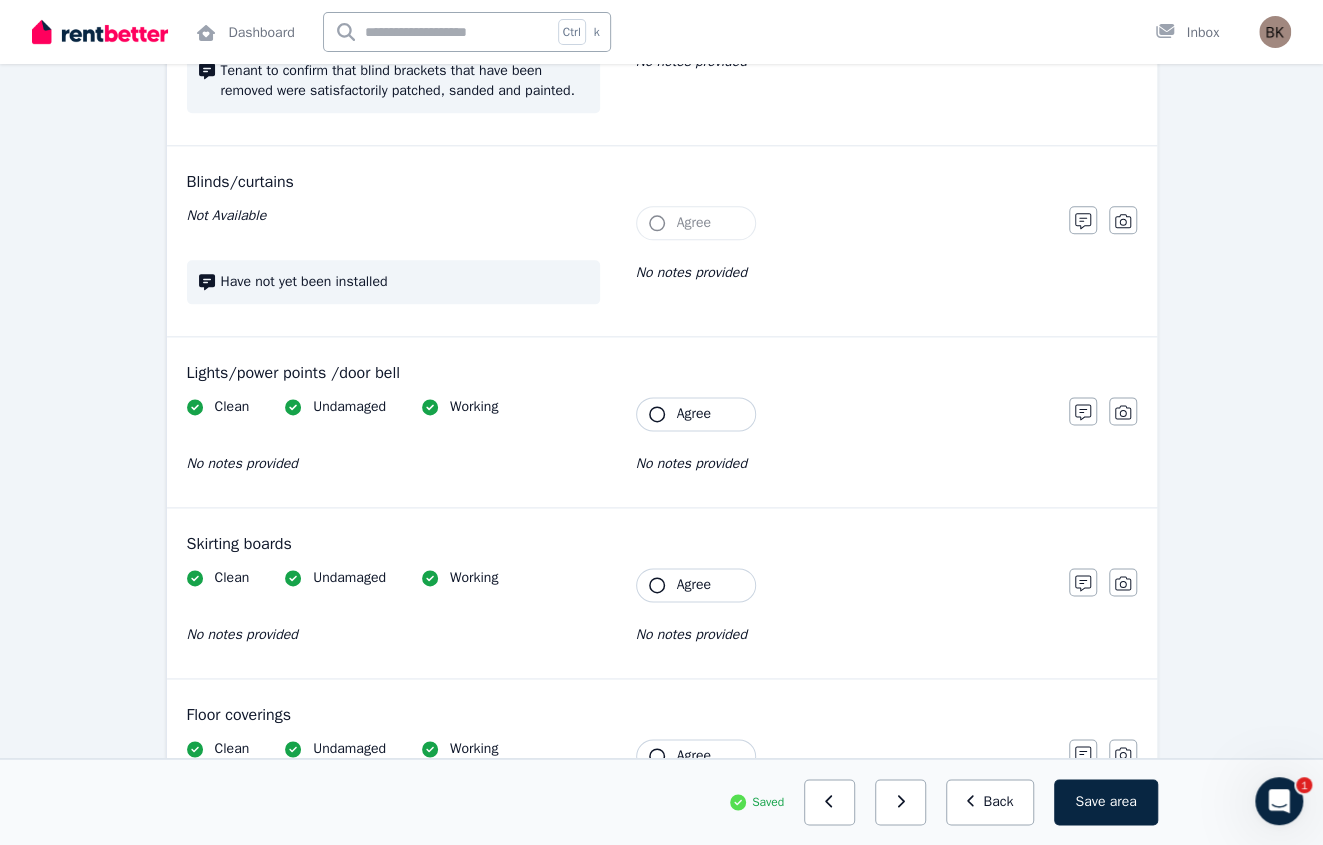 scroll, scrollTop: 1058, scrollLeft: 0, axis: vertical 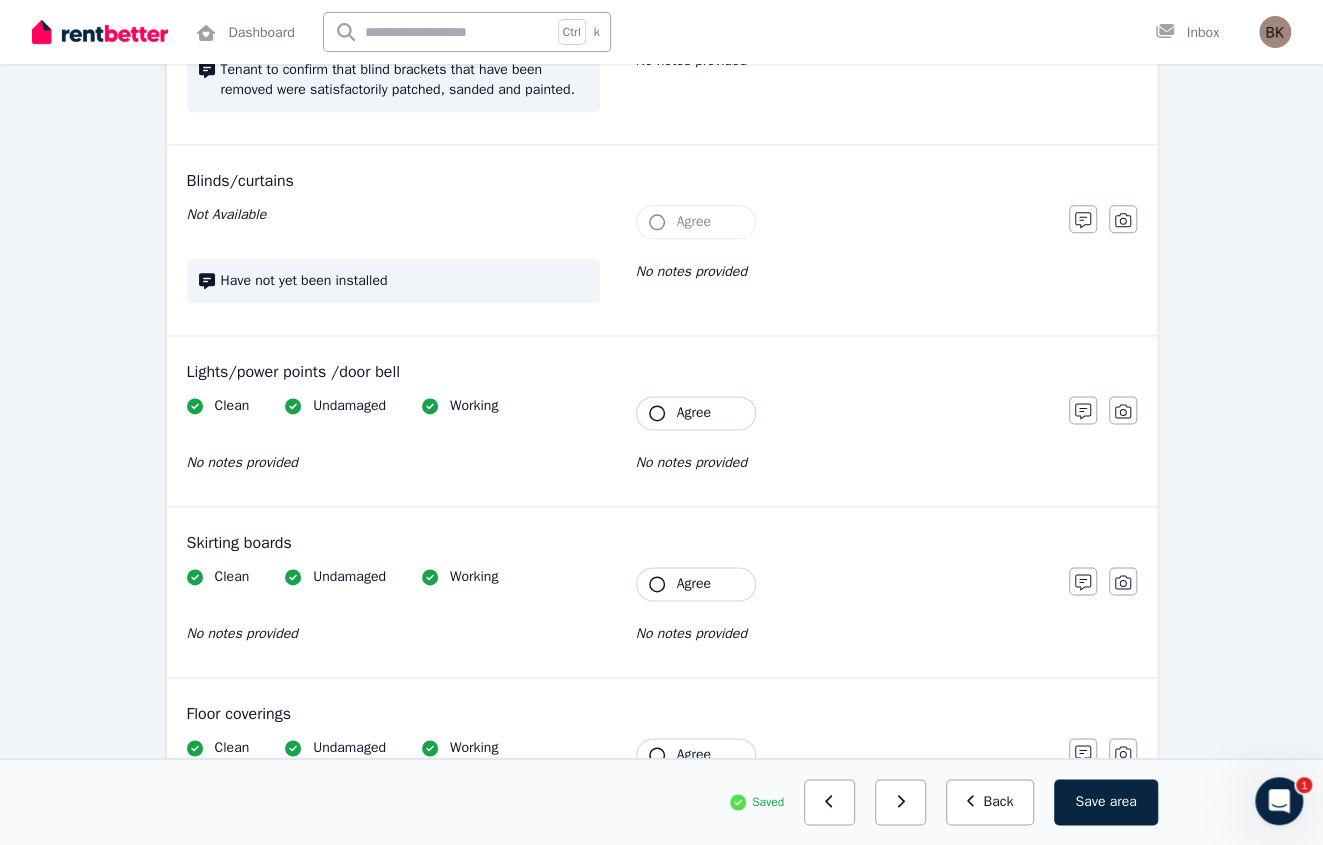 click on "Agree" at bounding box center (694, 413) 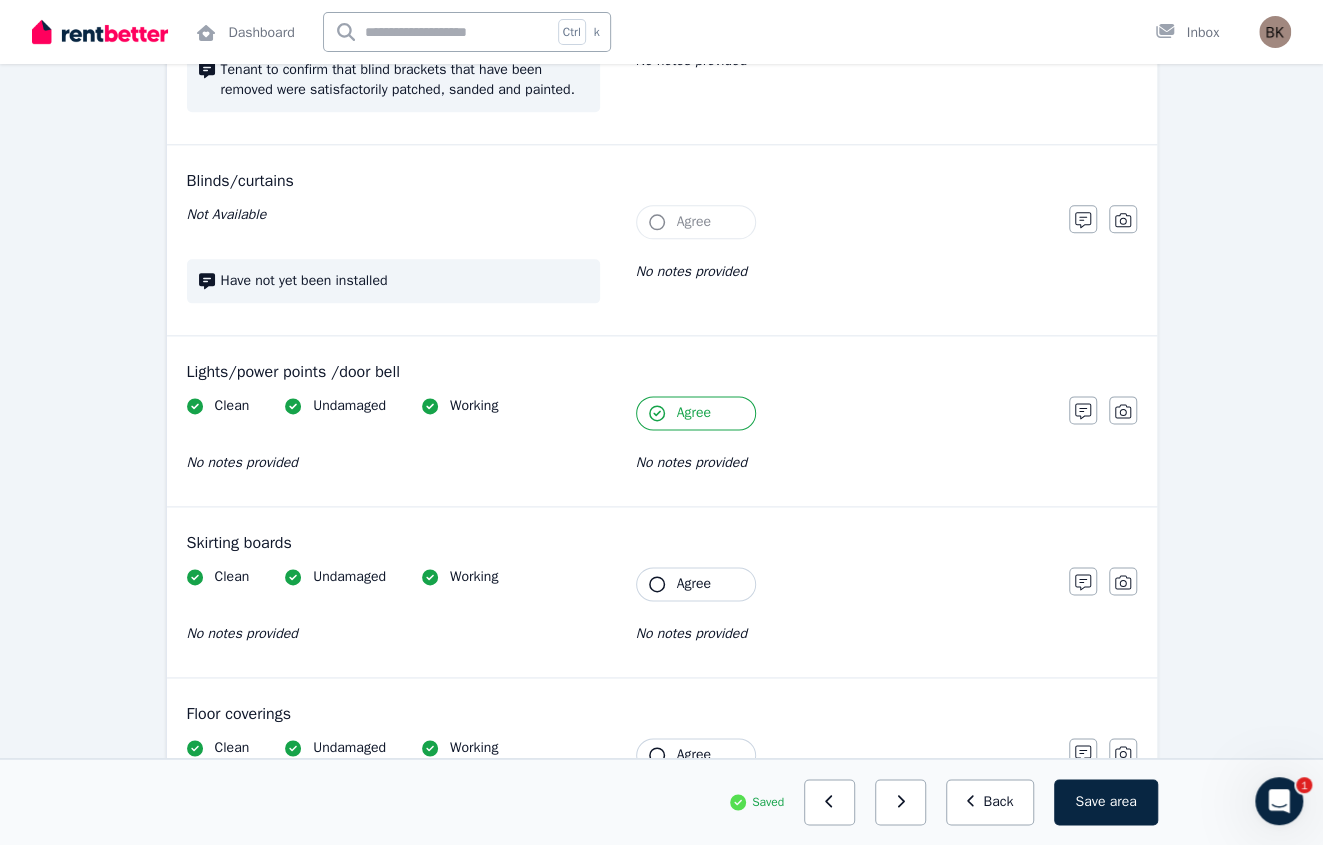 click on "Agree" at bounding box center [696, 584] 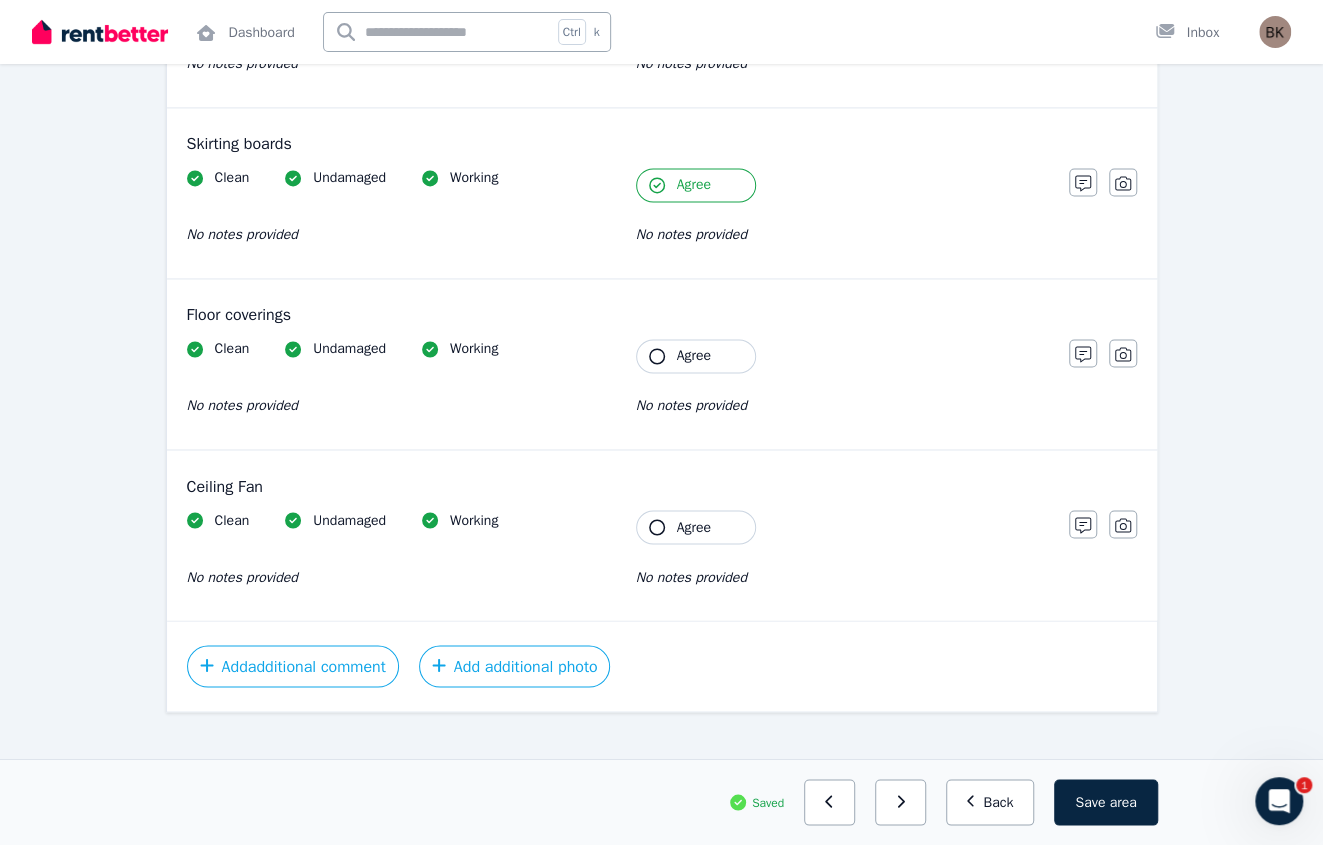 scroll, scrollTop: 1458, scrollLeft: 0, axis: vertical 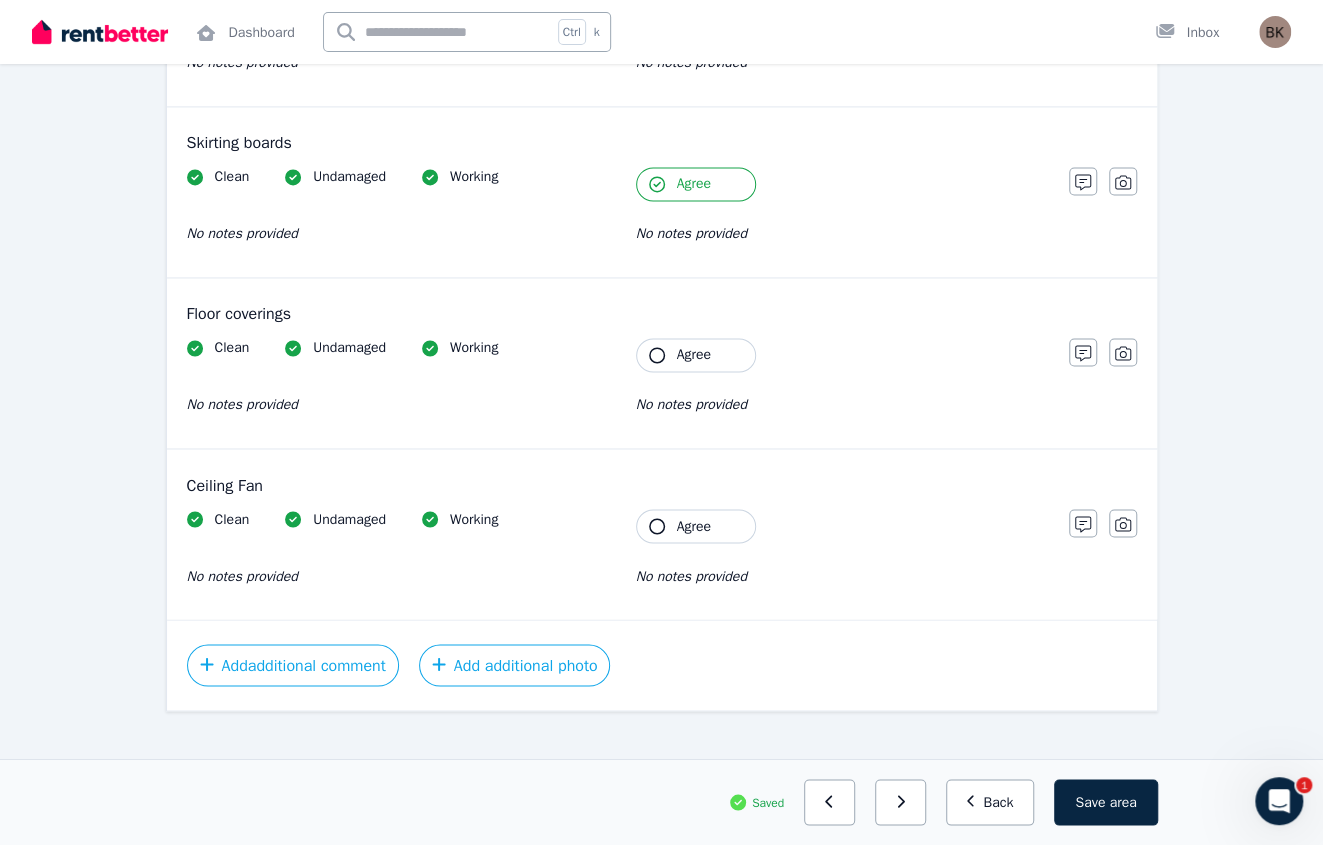 click on "Agree" at bounding box center [694, 355] 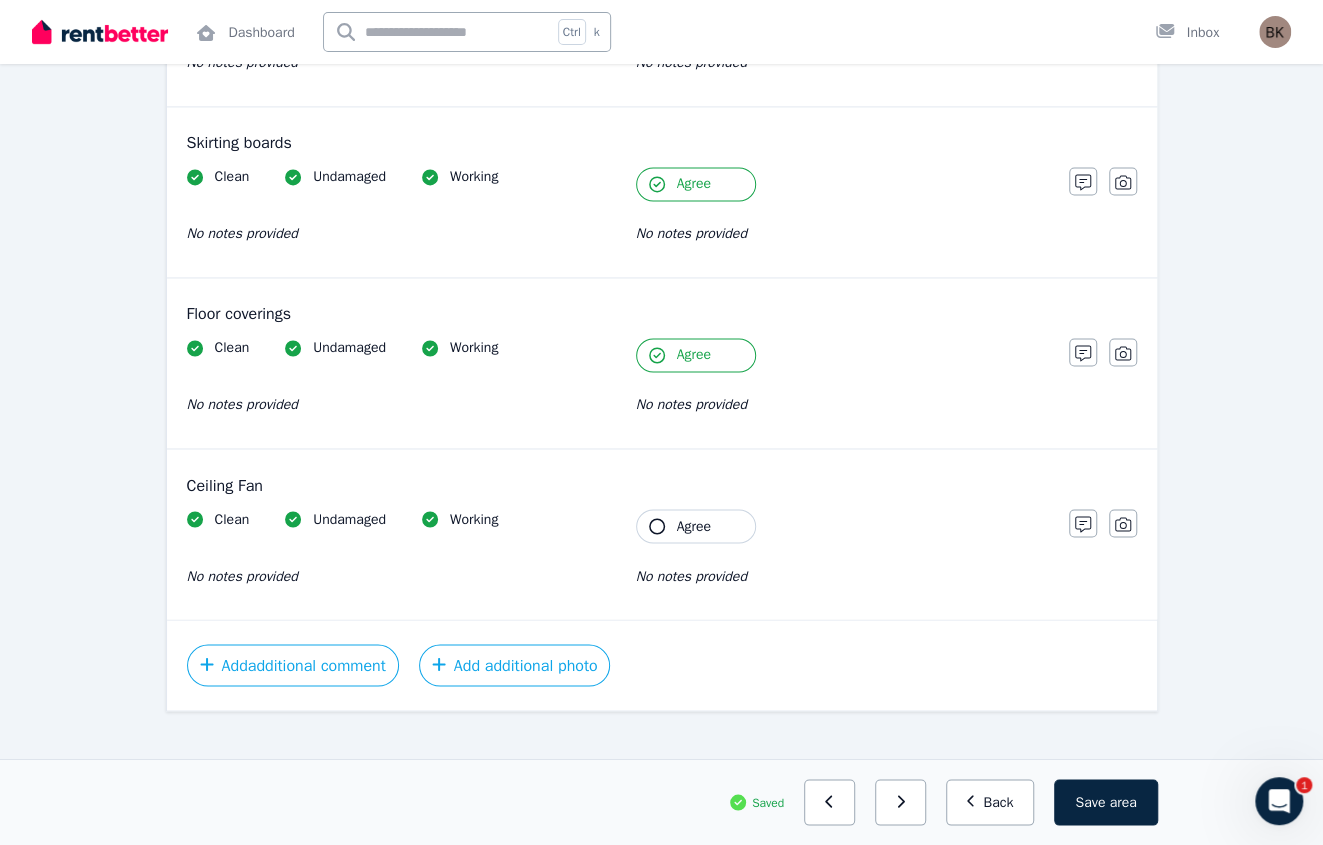 click on "Agree" at bounding box center (696, 526) 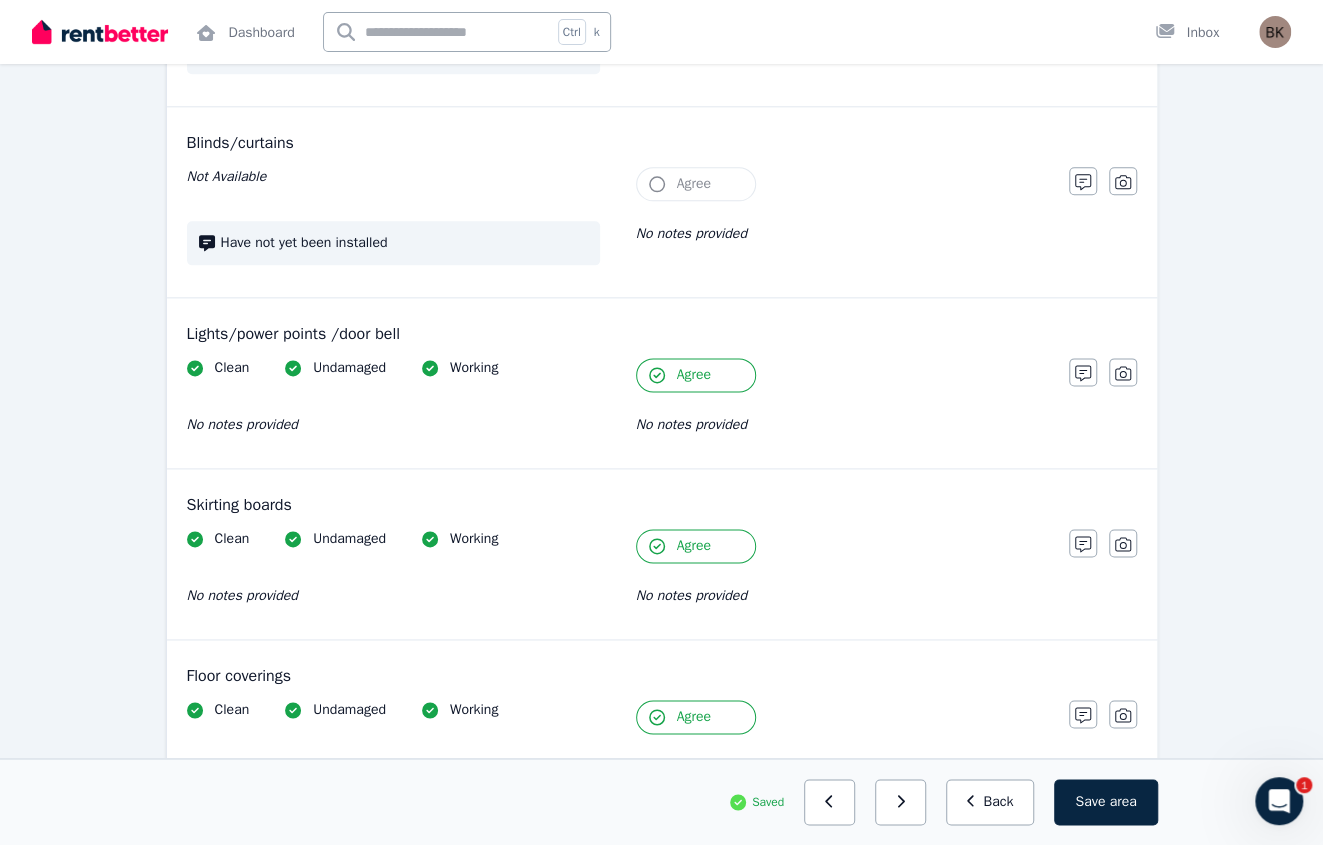 scroll, scrollTop: 1474, scrollLeft: 0, axis: vertical 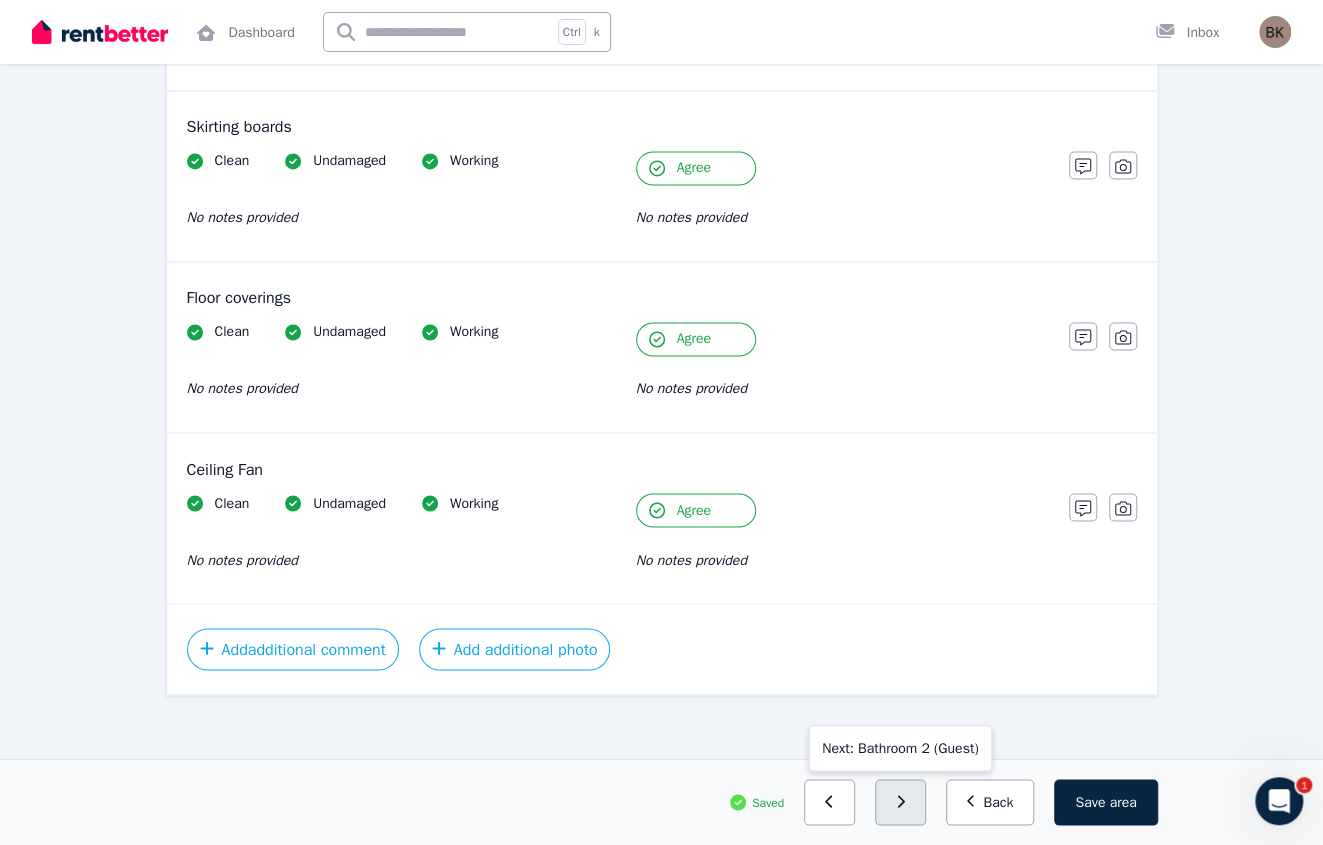 click 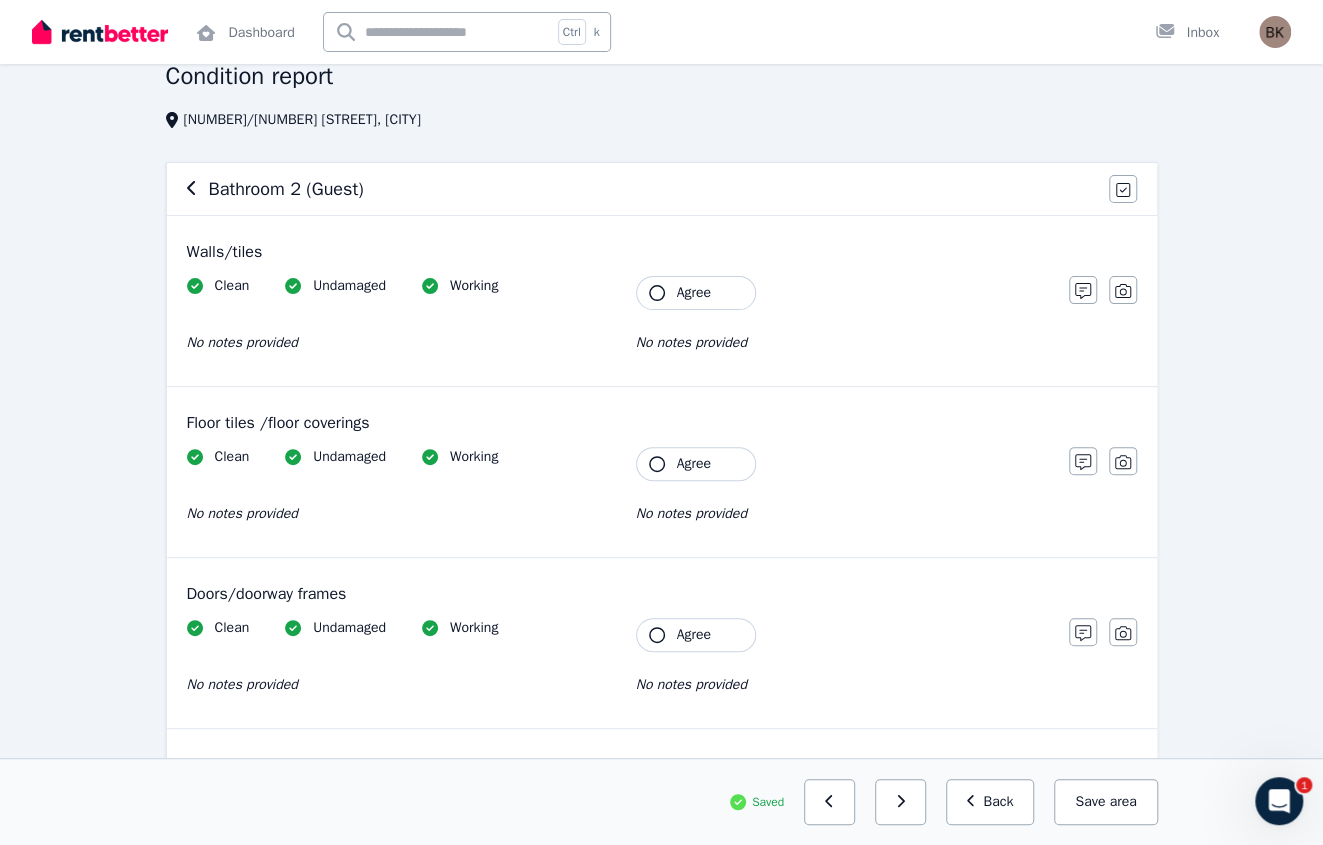 scroll, scrollTop: 0, scrollLeft: 0, axis: both 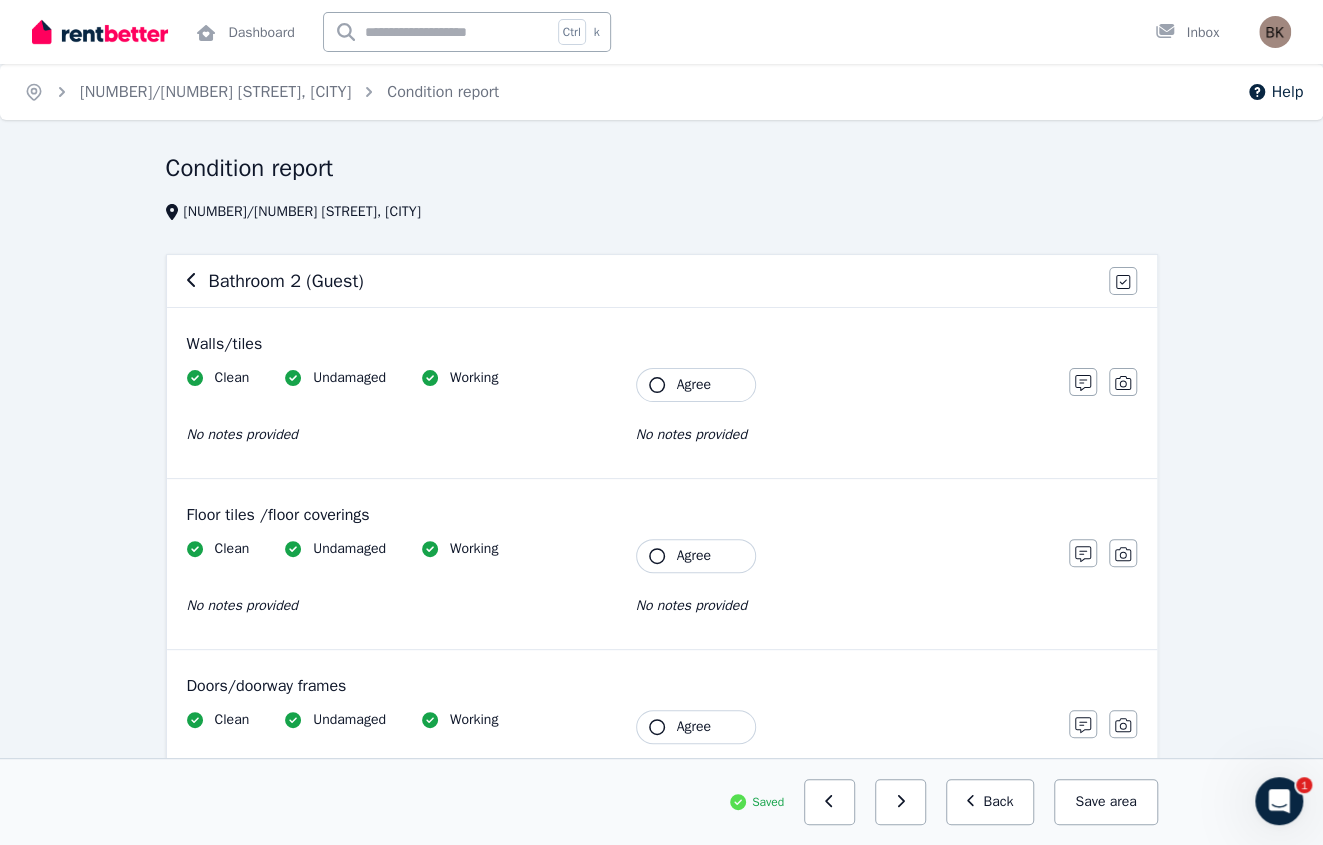 click at bounding box center [100, 32] 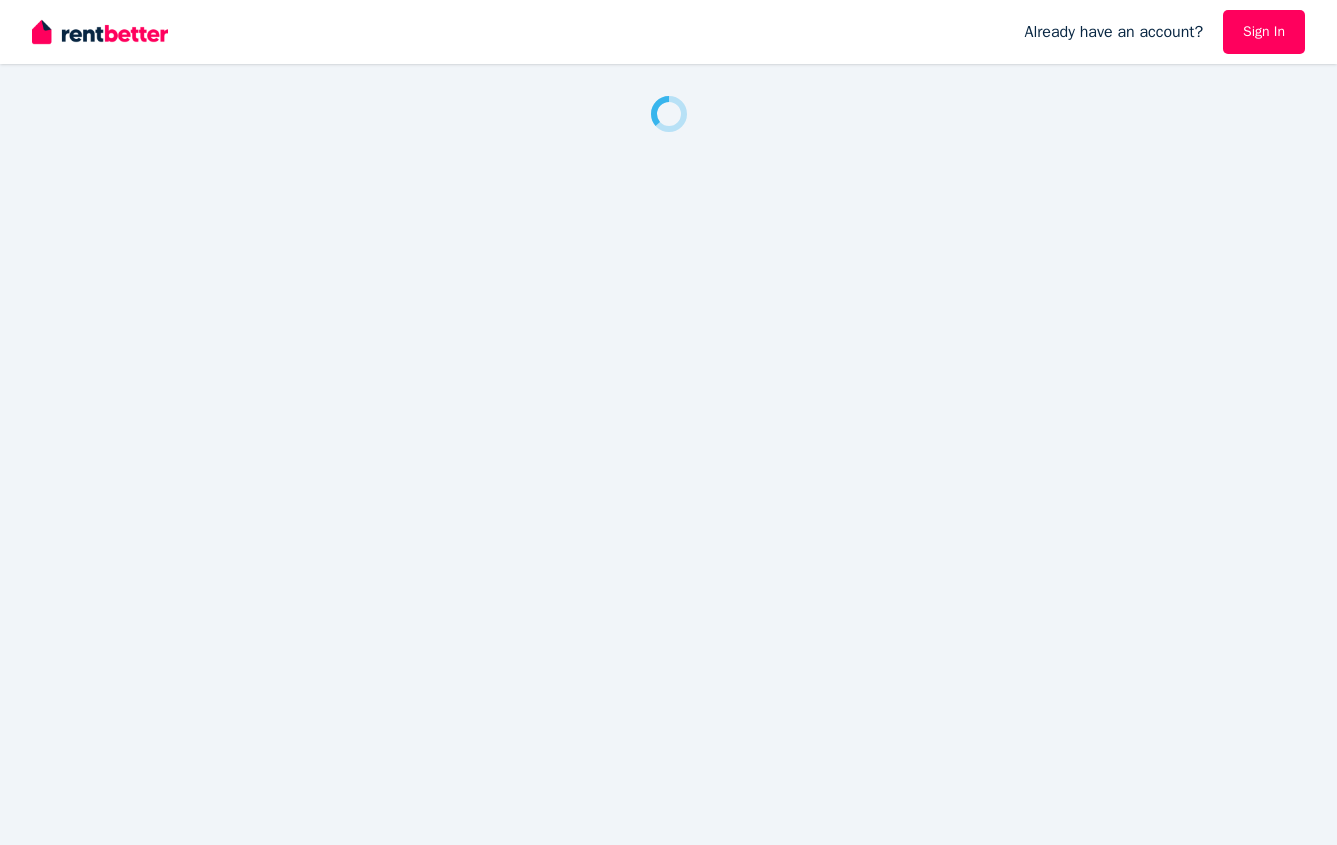 scroll, scrollTop: 0, scrollLeft: 0, axis: both 